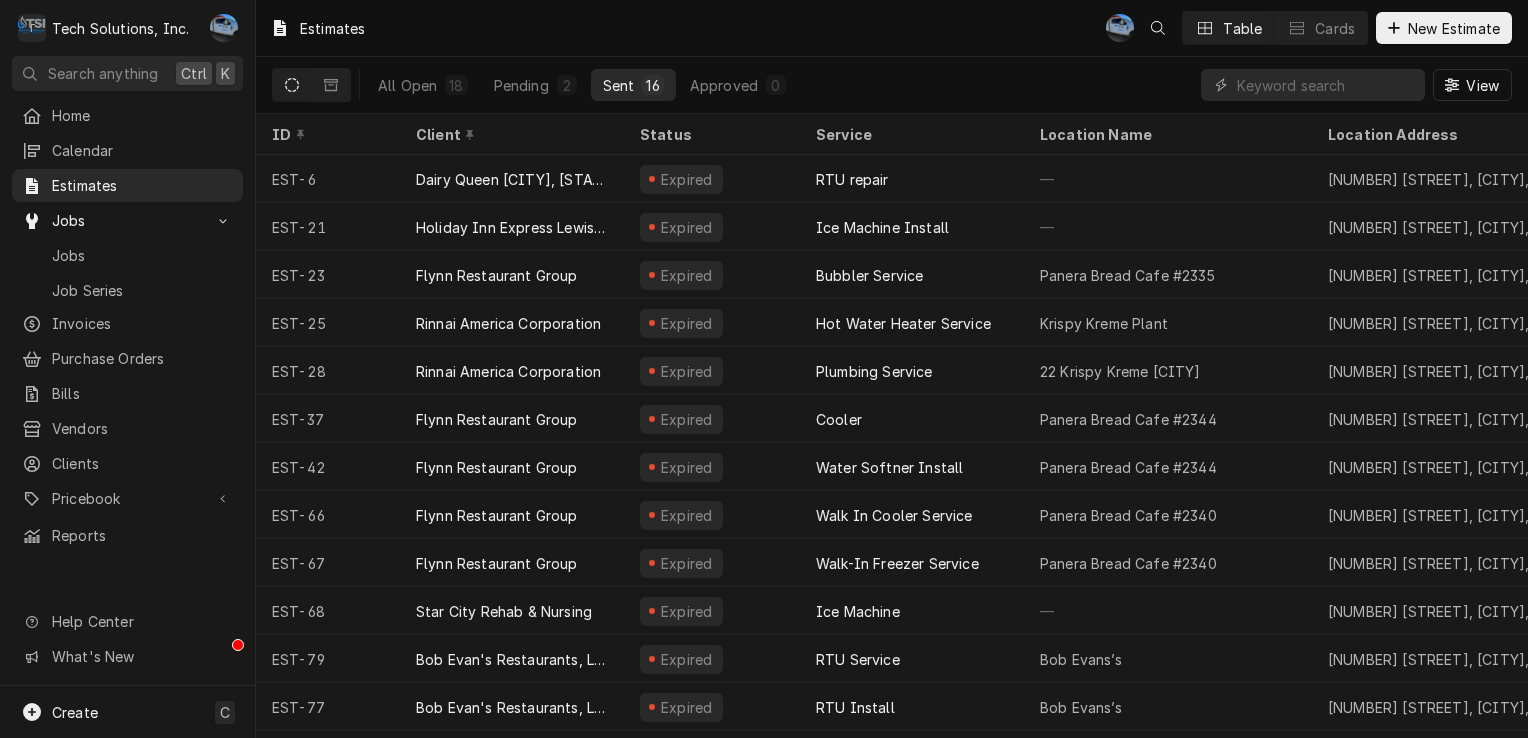 scroll, scrollTop: 0, scrollLeft: 0, axis: both 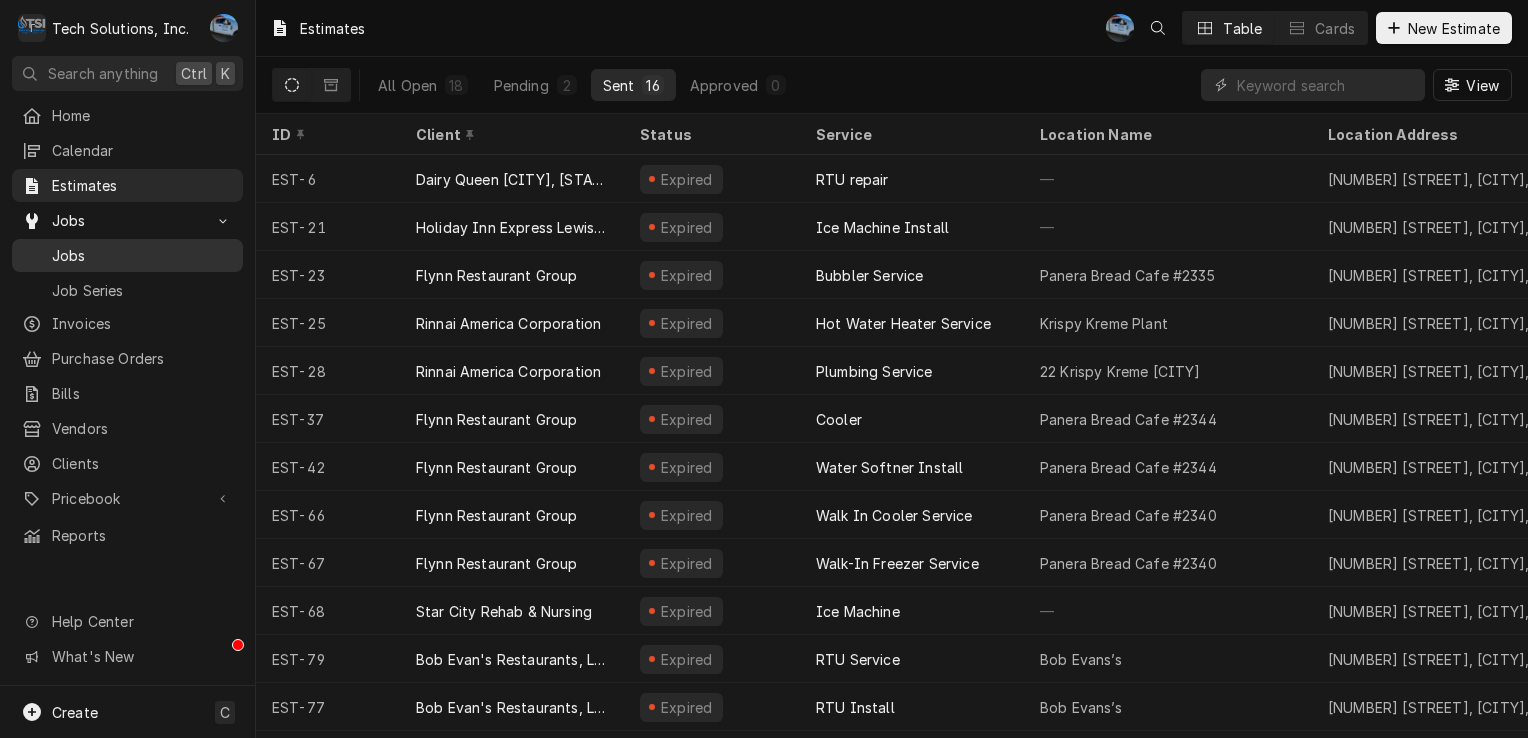 click on "Jobs" at bounding box center (142, 255) 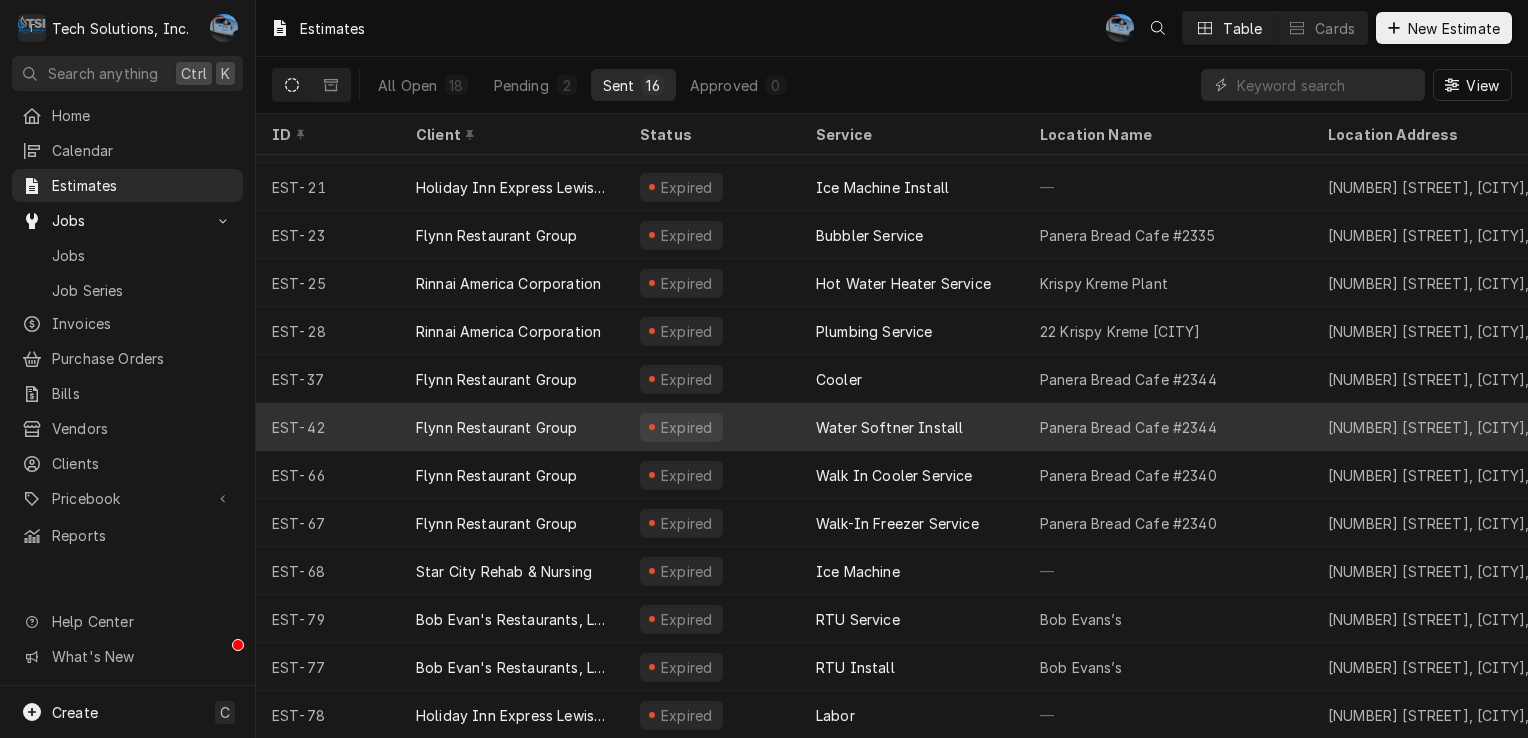 scroll, scrollTop: 0, scrollLeft: 0, axis: both 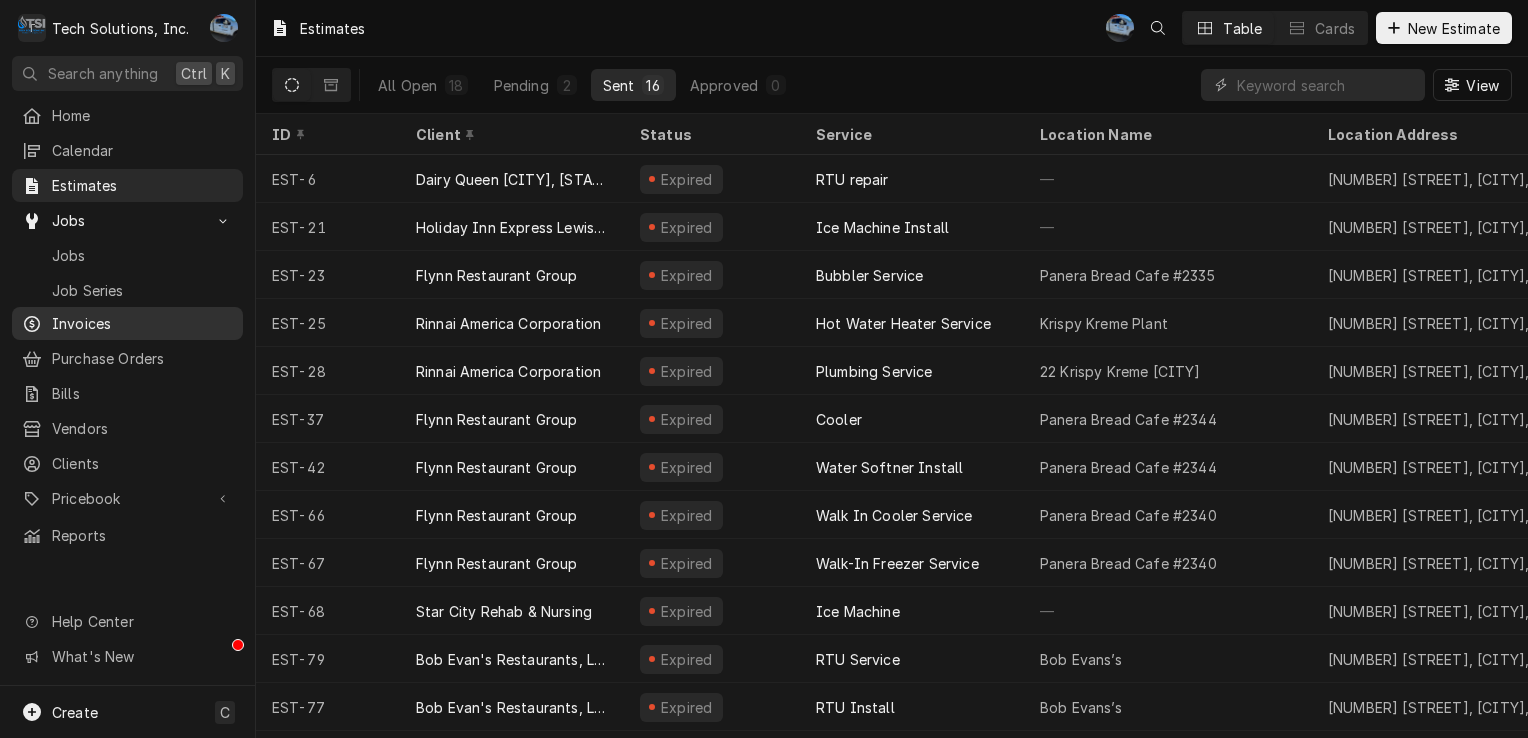 click on "Invoices" at bounding box center (142, 323) 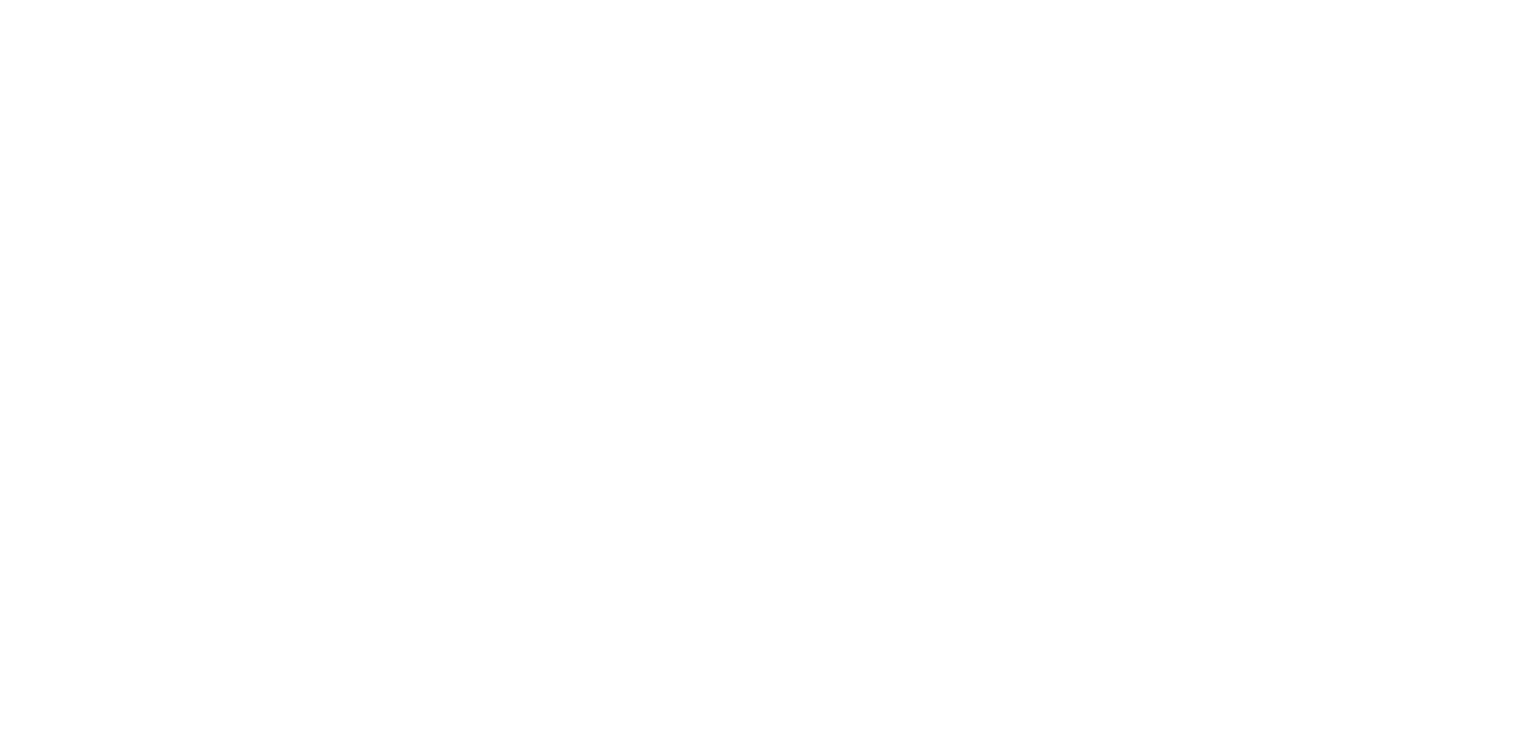 scroll, scrollTop: 0, scrollLeft: 0, axis: both 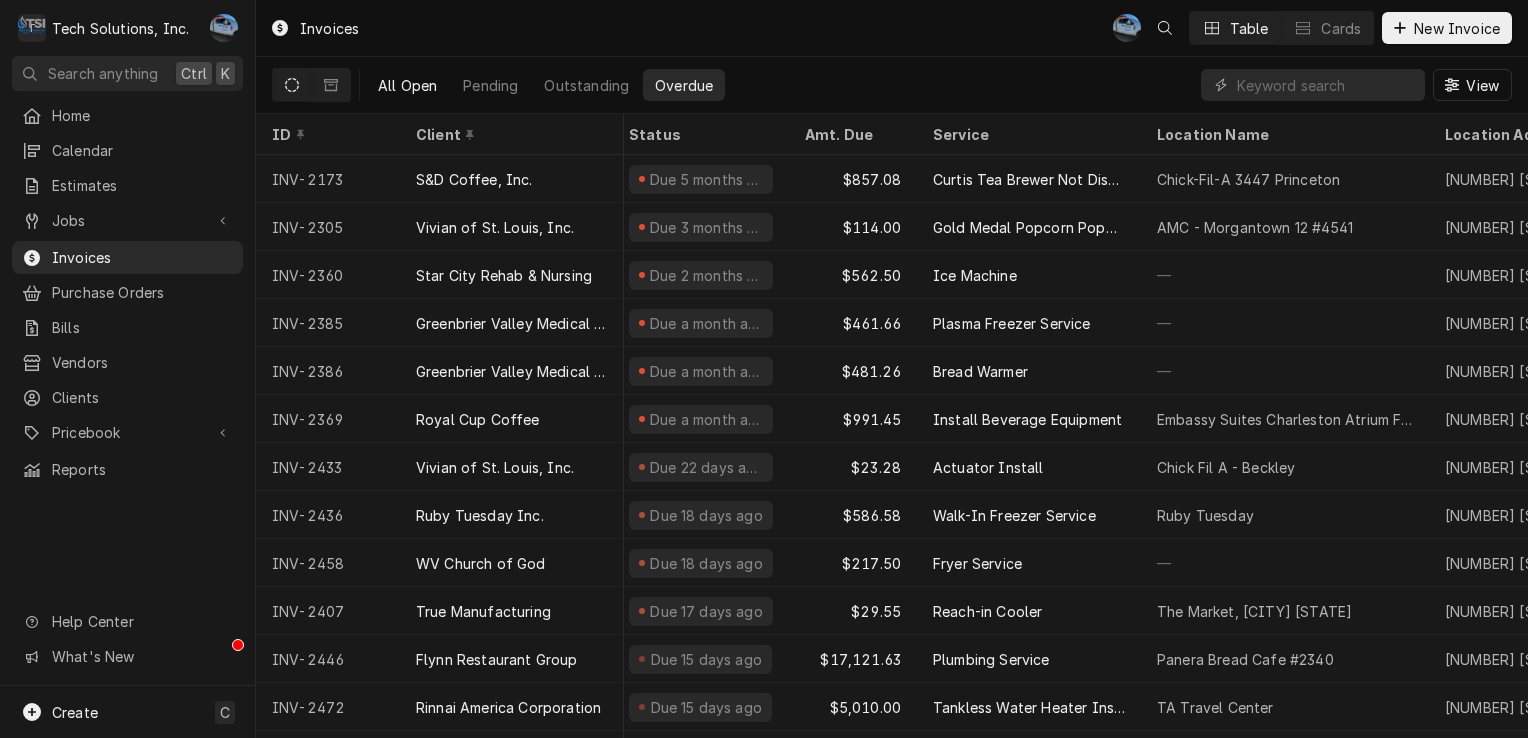 click on "All Open" at bounding box center [407, 85] 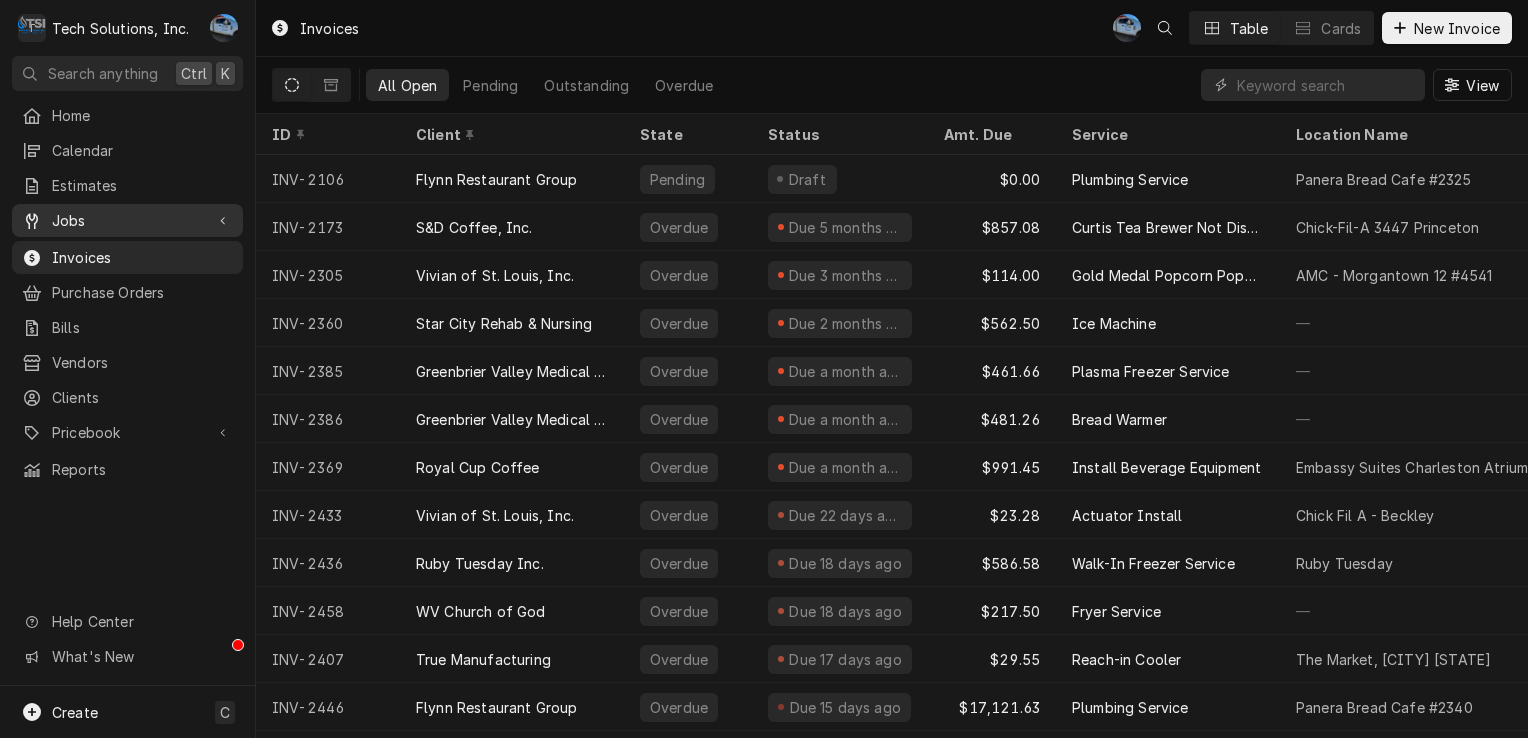 click on "Jobs" at bounding box center (127, 220) 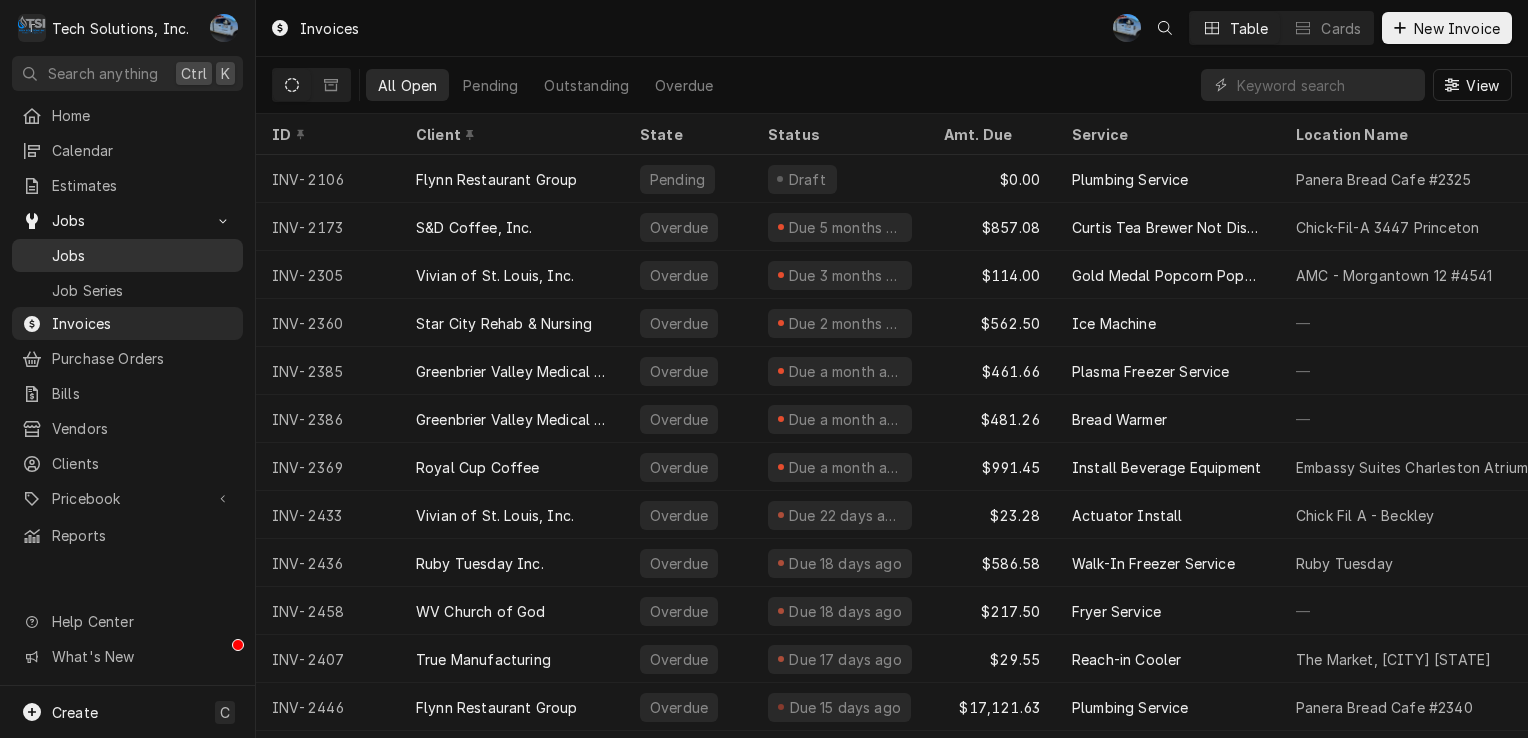 click on "Jobs" at bounding box center (142, 255) 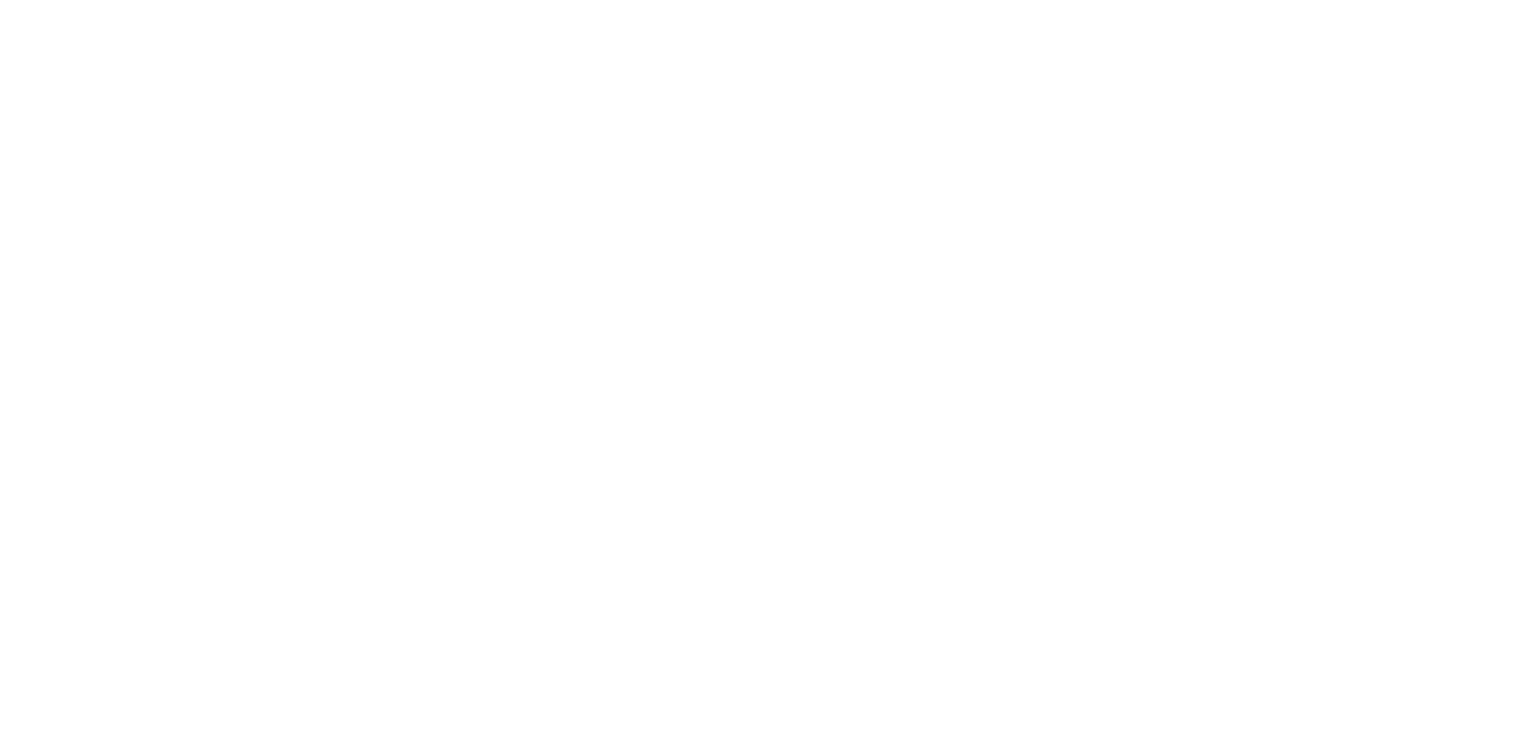 scroll, scrollTop: 0, scrollLeft: 0, axis: both 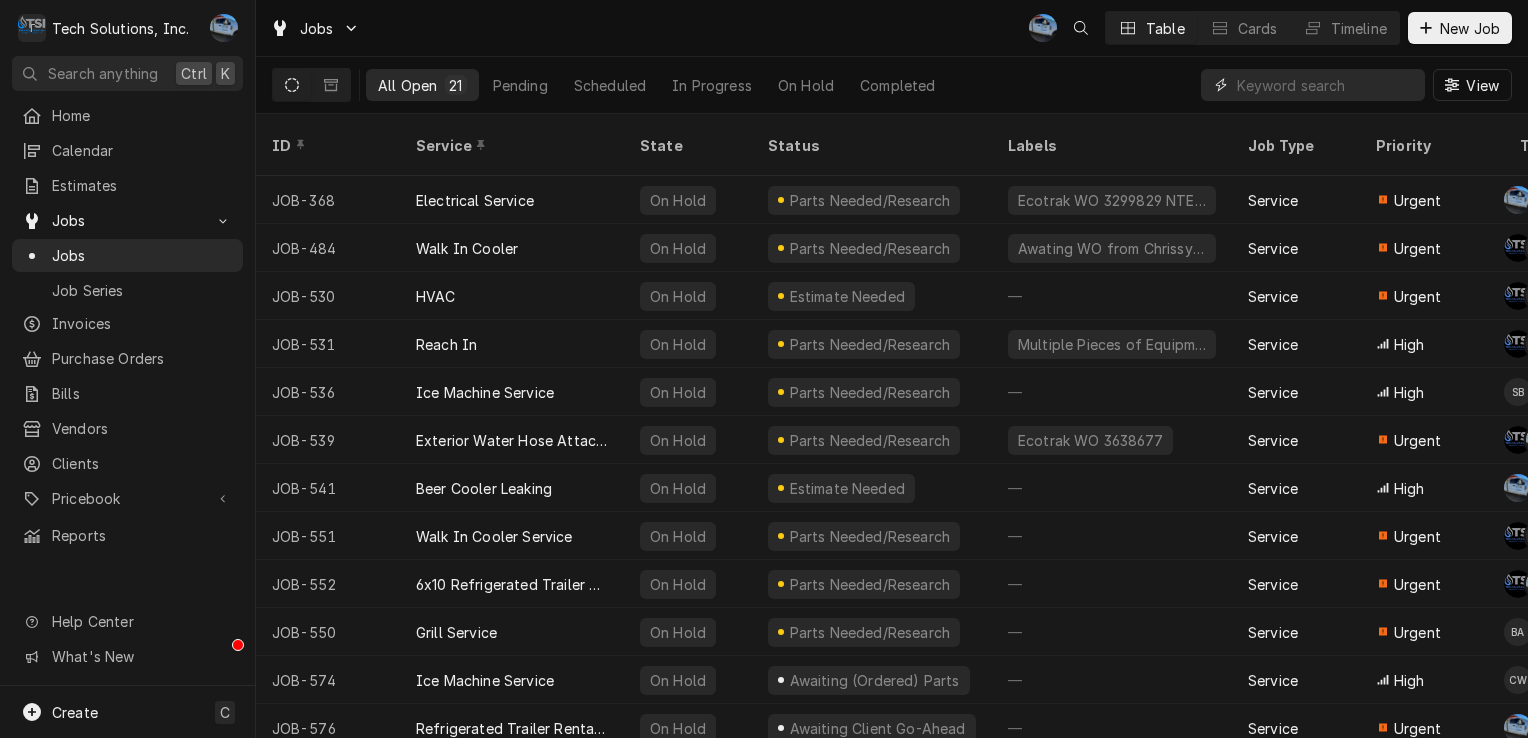 click at bounding box center (1326, 85) 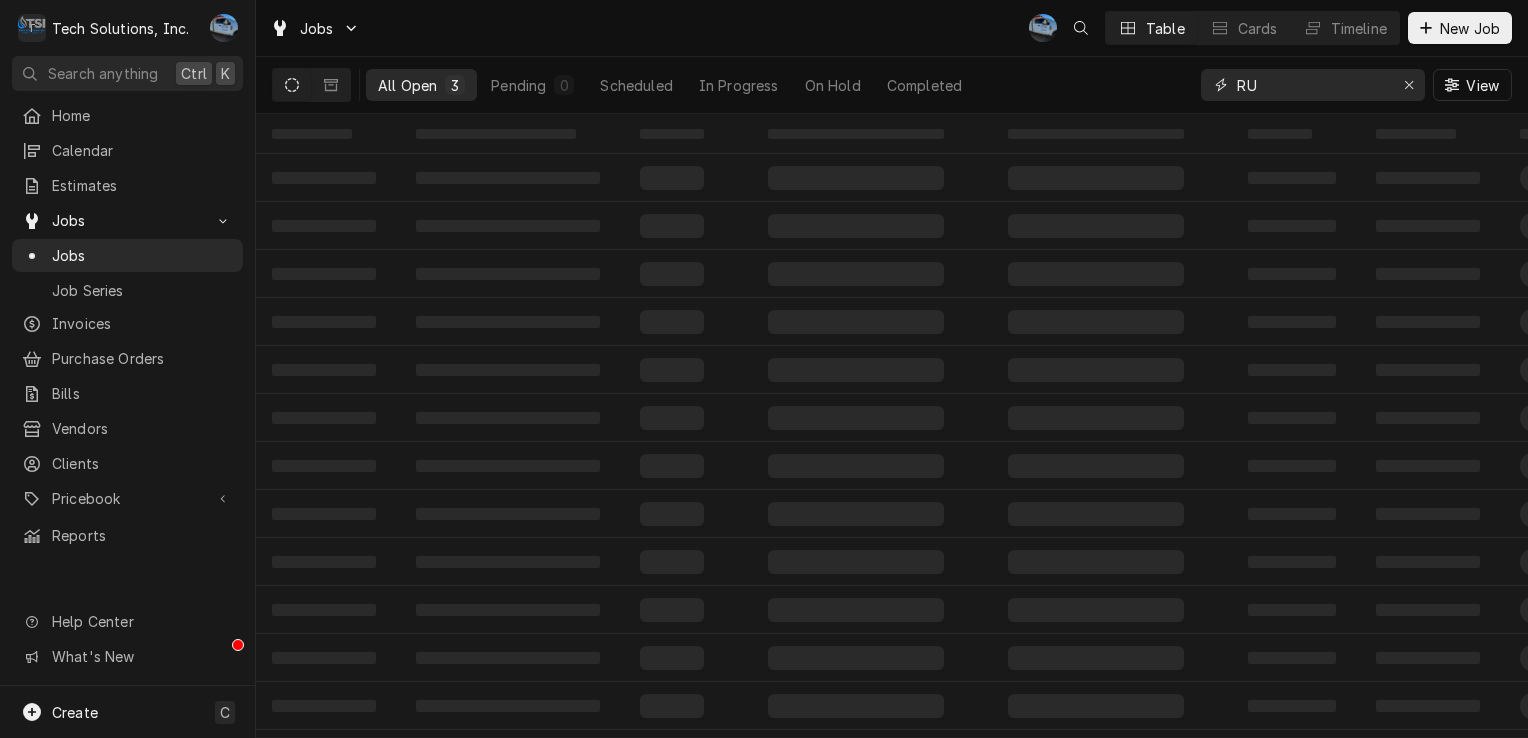 type on "R" 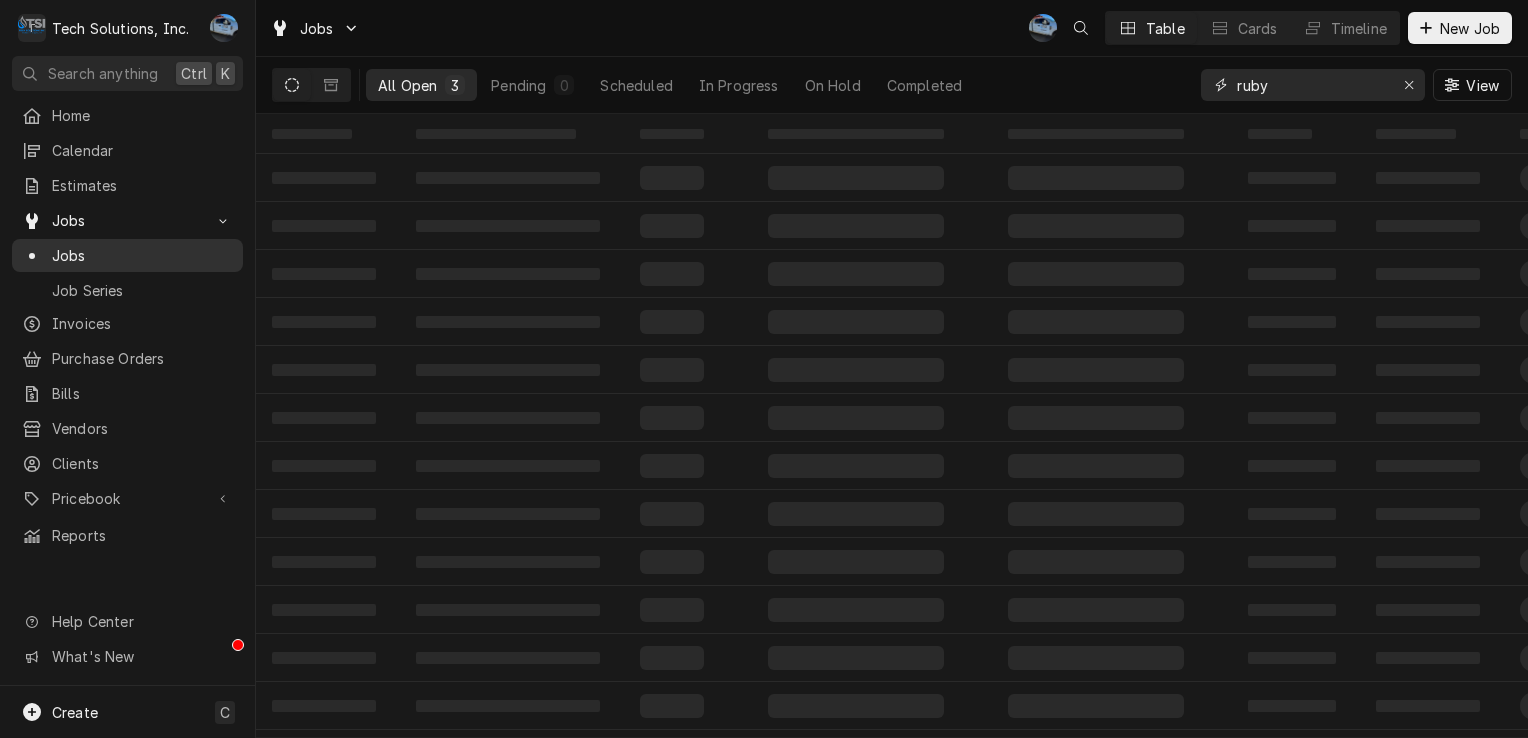 type on "ruby" 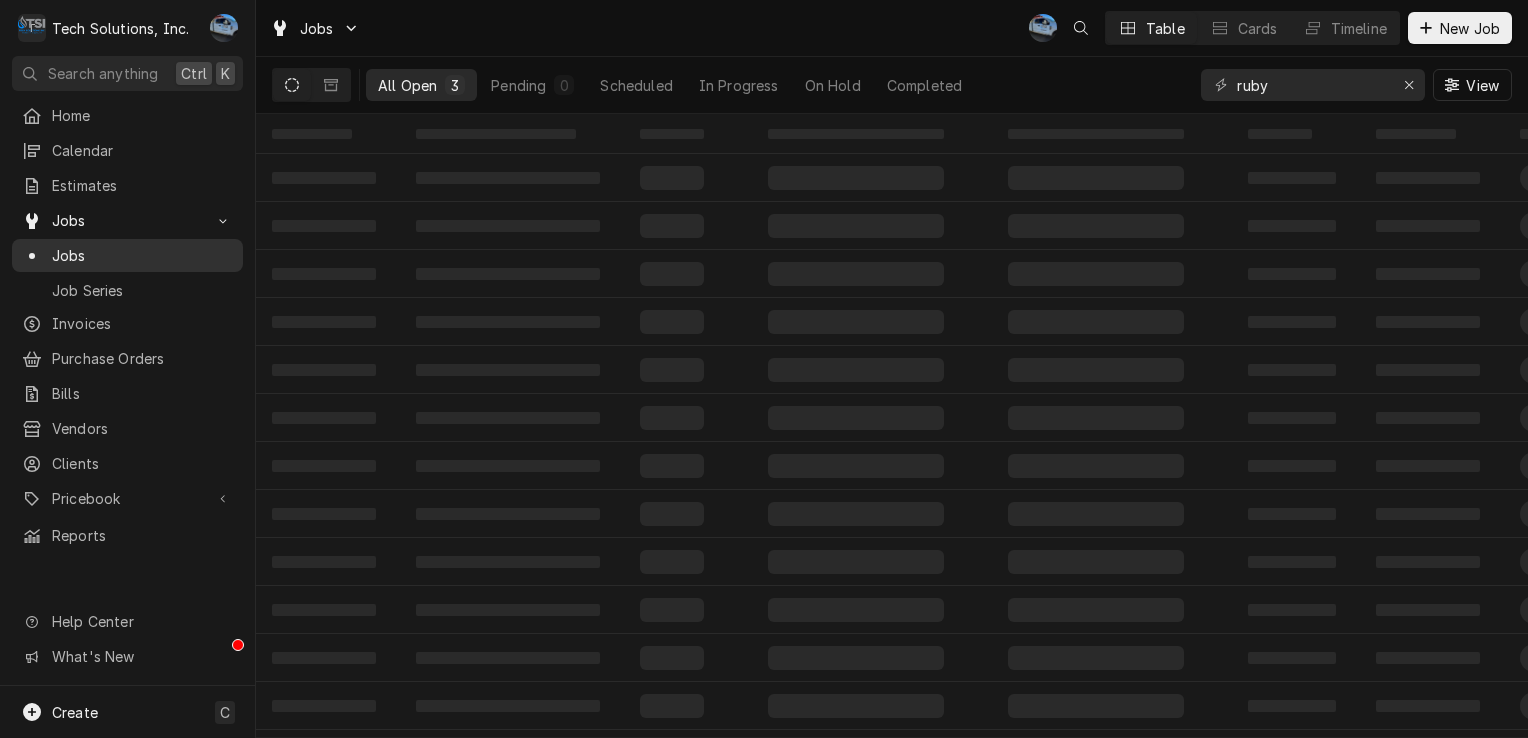 click on "Jobs" at bounding box center [142, 255] 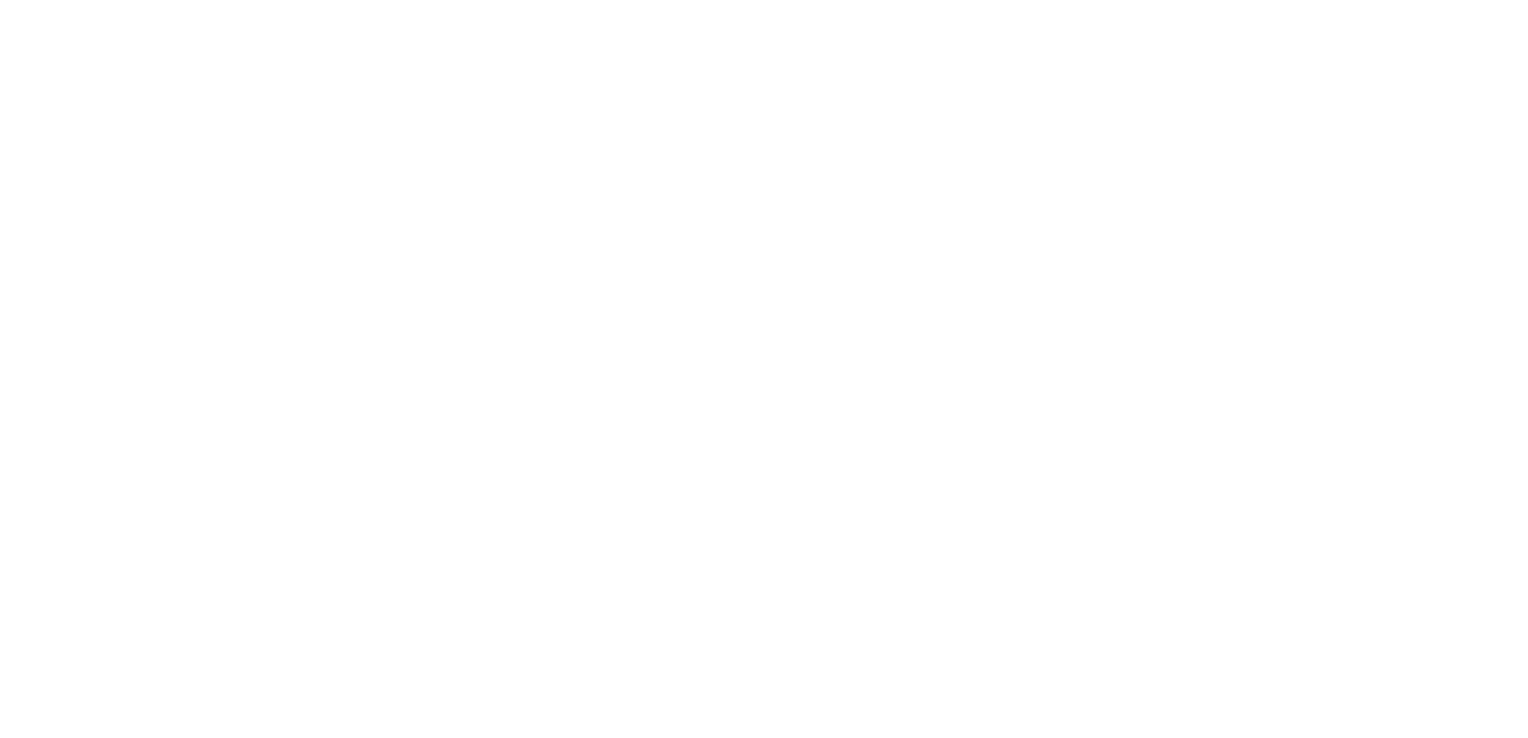 scroll, scrollTop: 0, scrollLeft: 0, axis: both 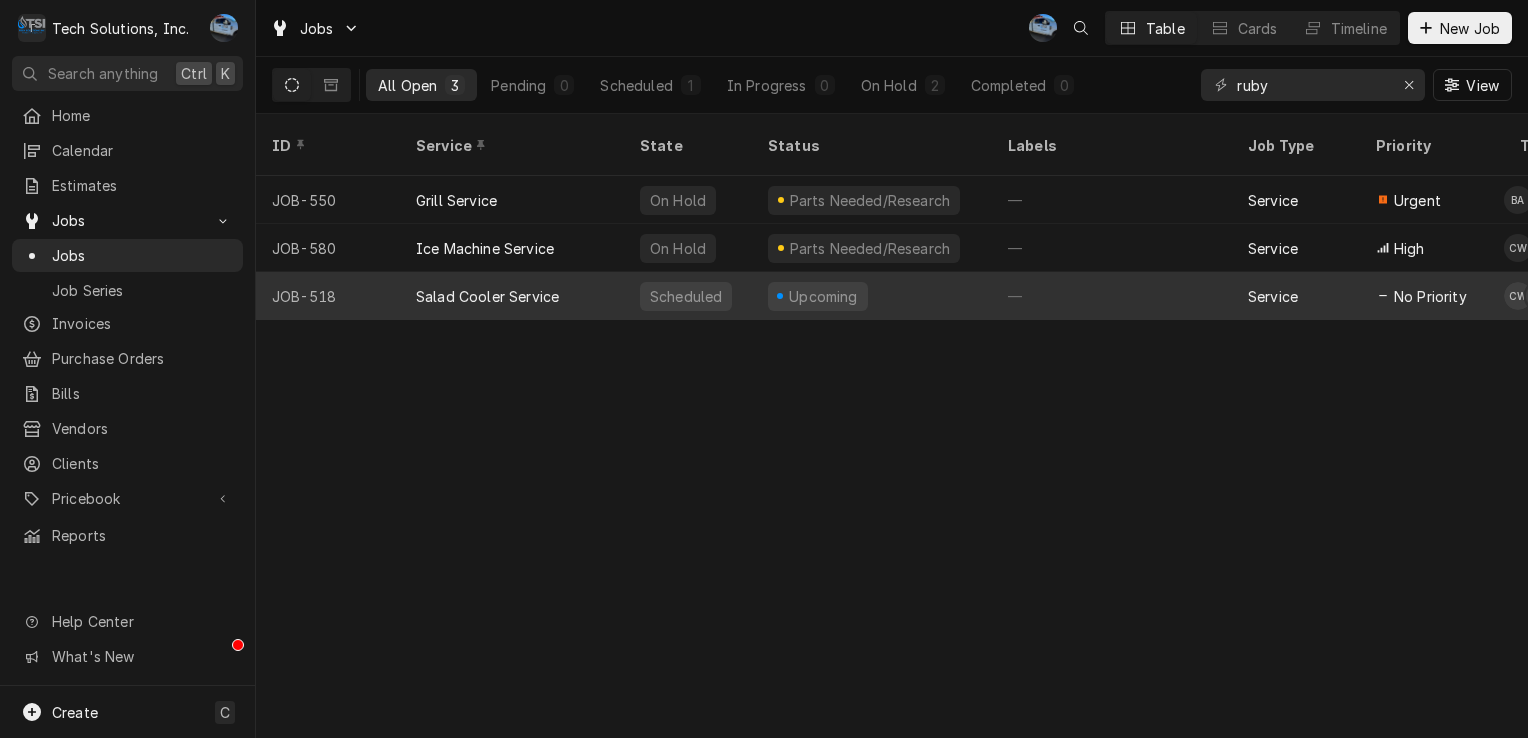 click on "Salad Cooler Service" at bounding box center (487, 296) 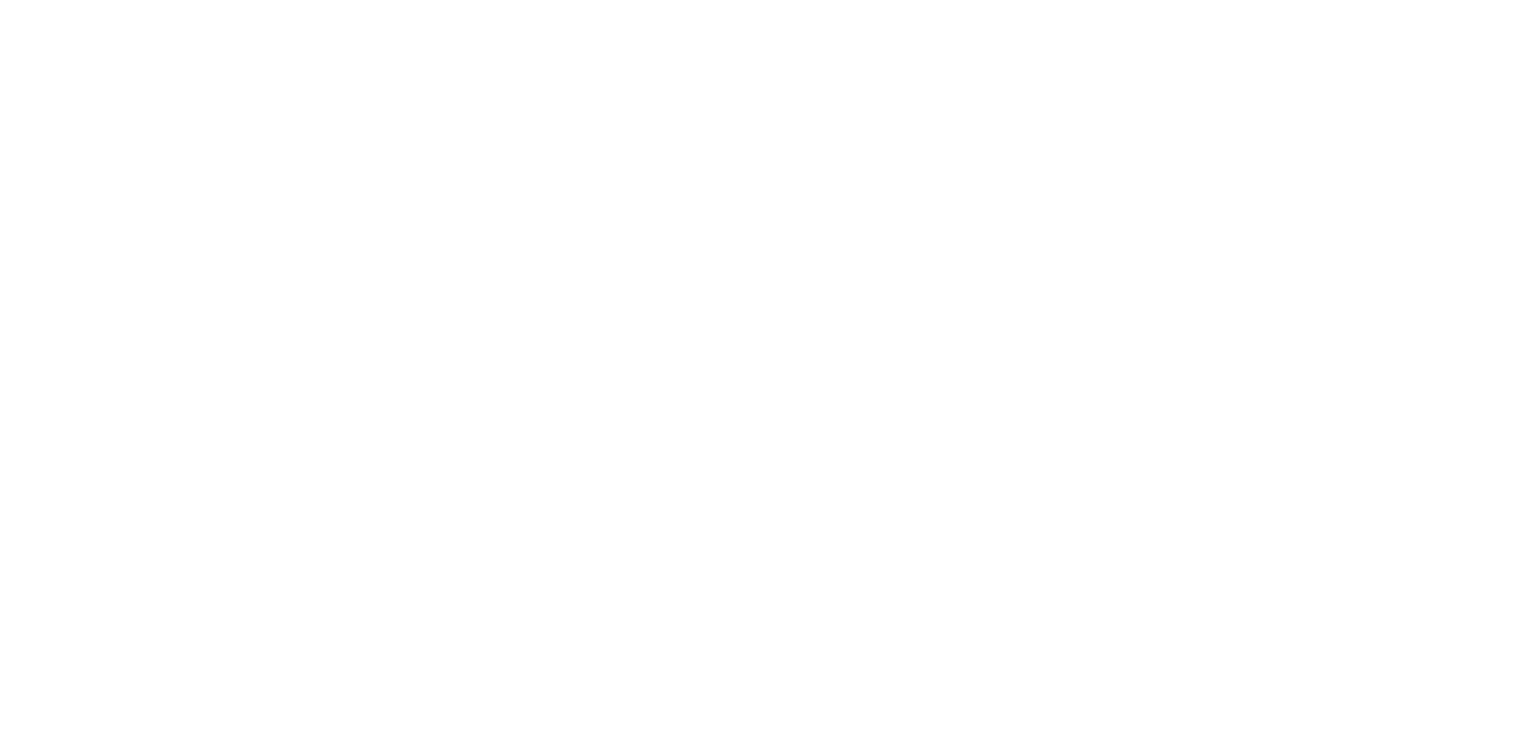 scroll, scrollTop: 0, scrollLeft: 0, axis: both 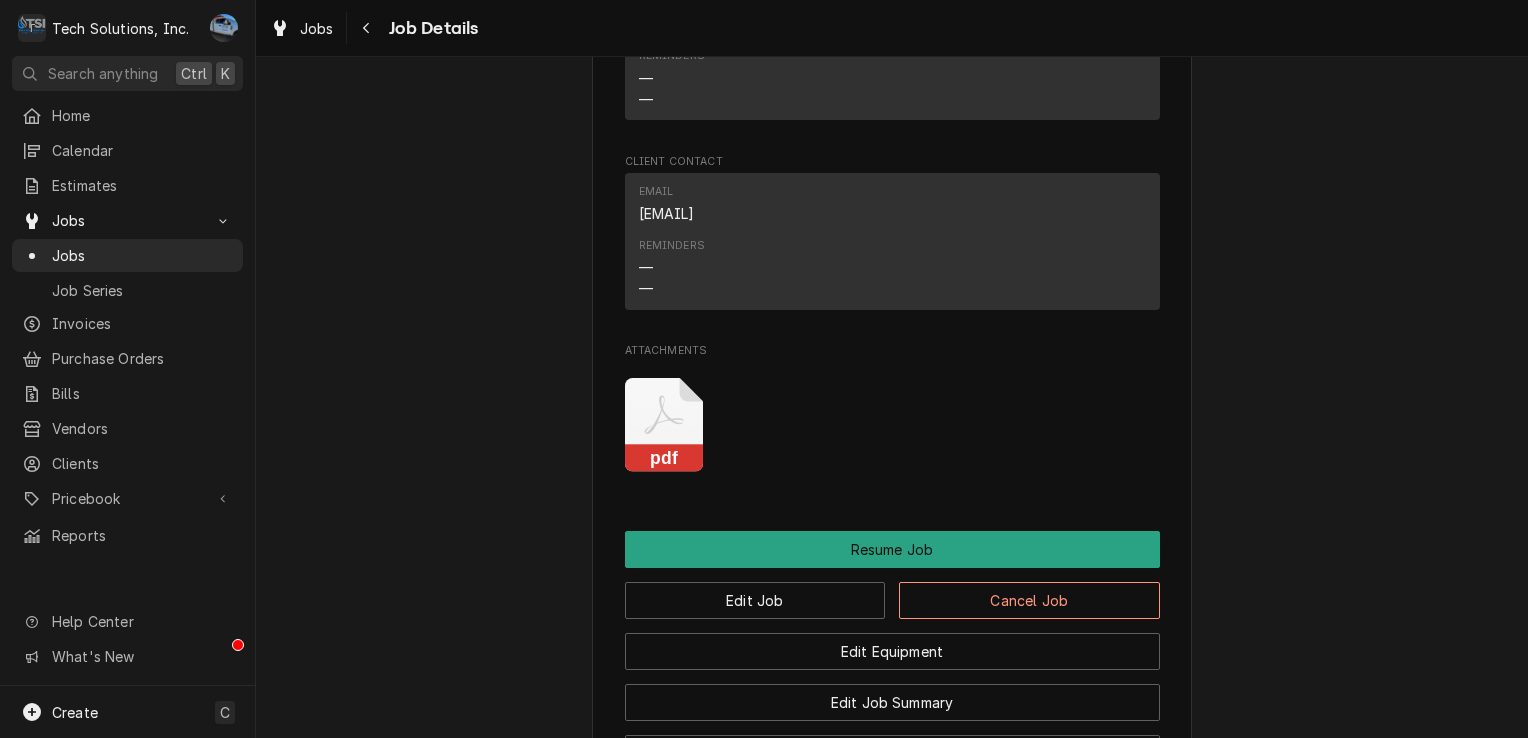 click 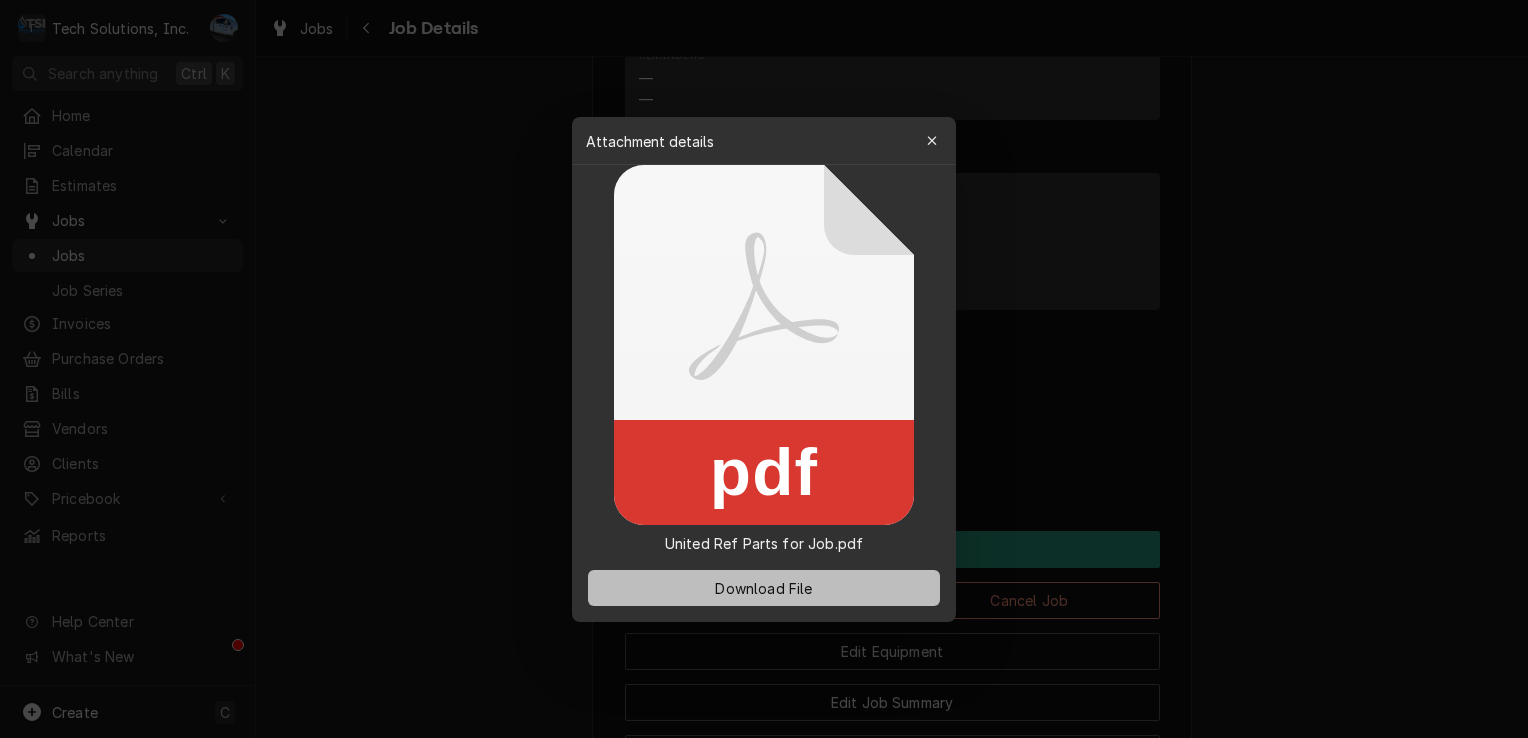 click on "Download File" at bounding box center [764, 588] 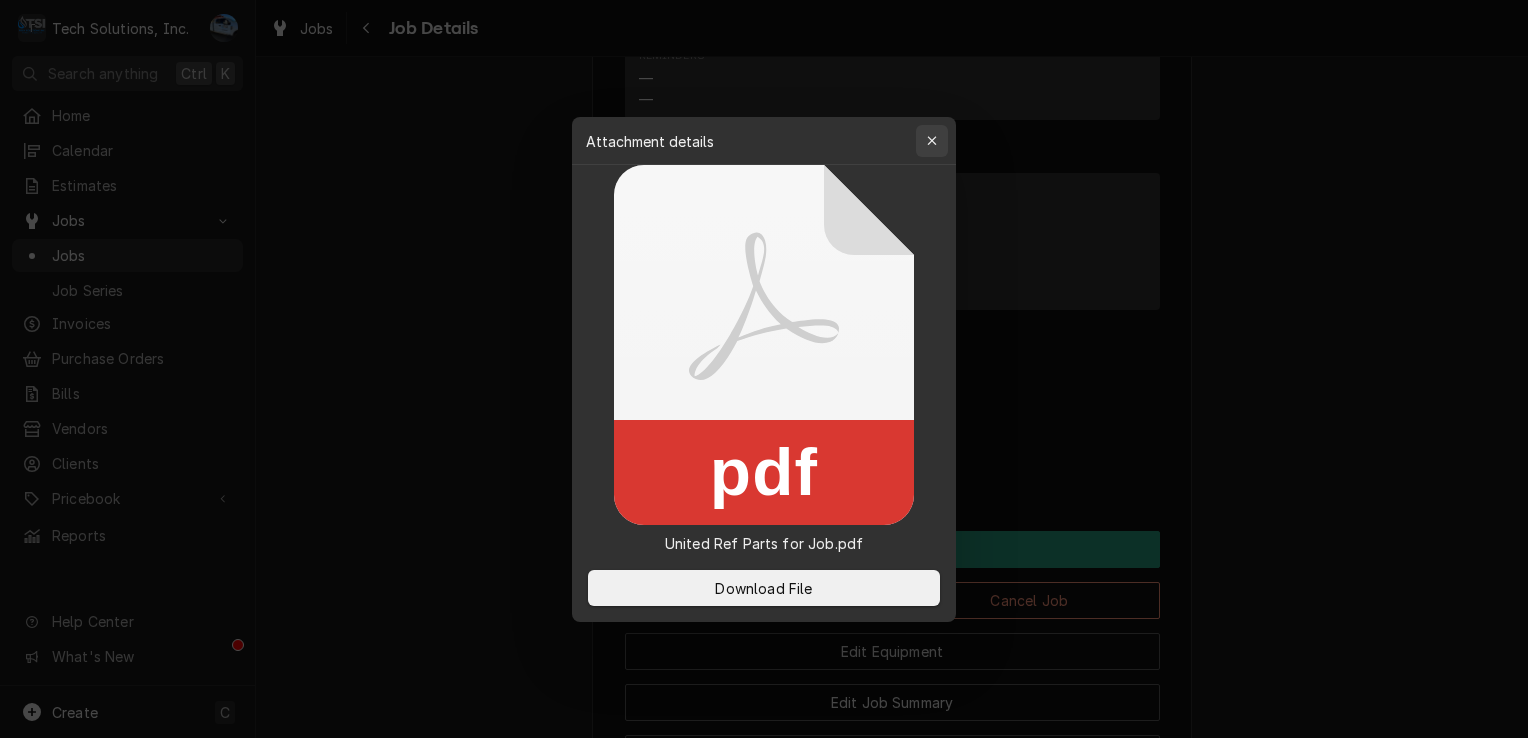 click 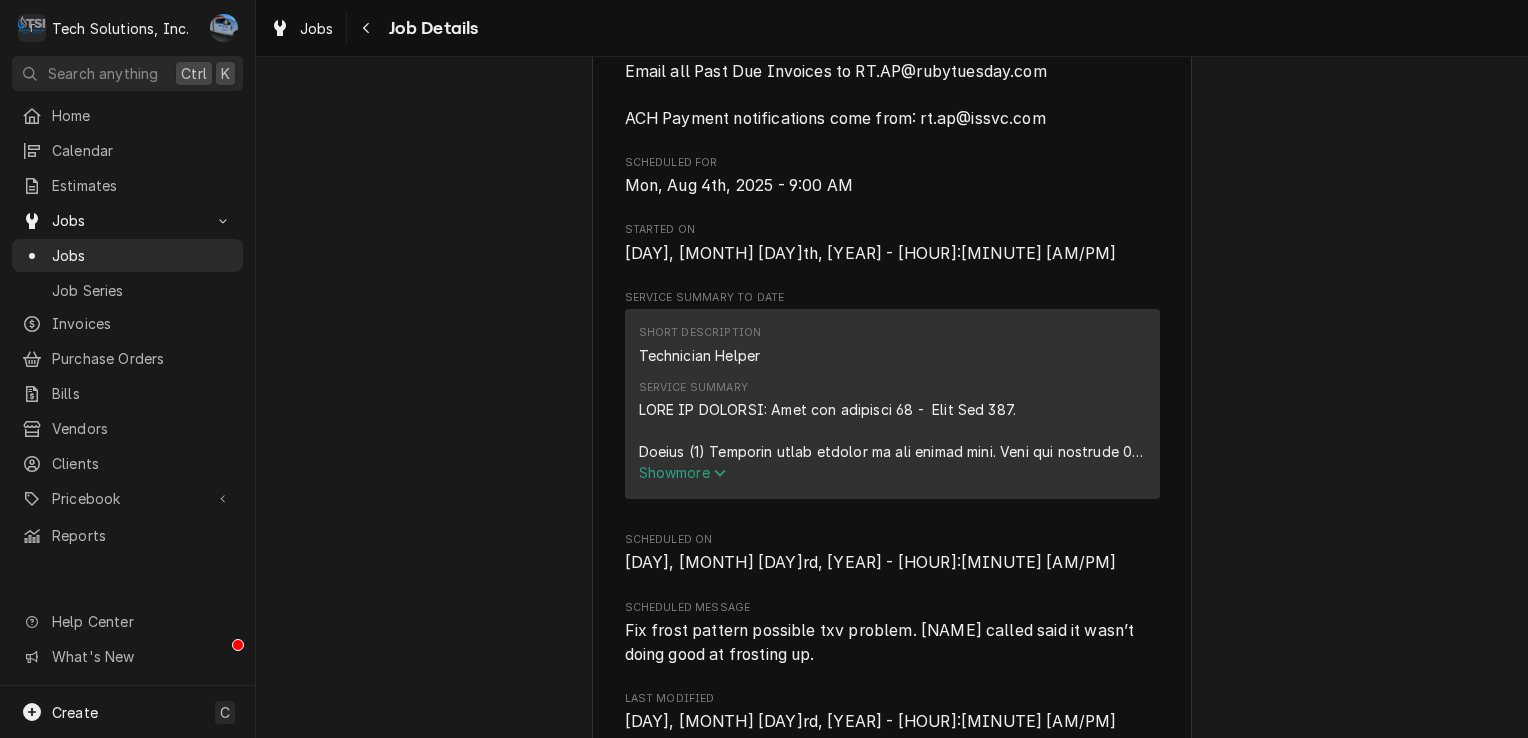 scroll, scrollTop: 992, scrollLeft: 0, axis: vertical 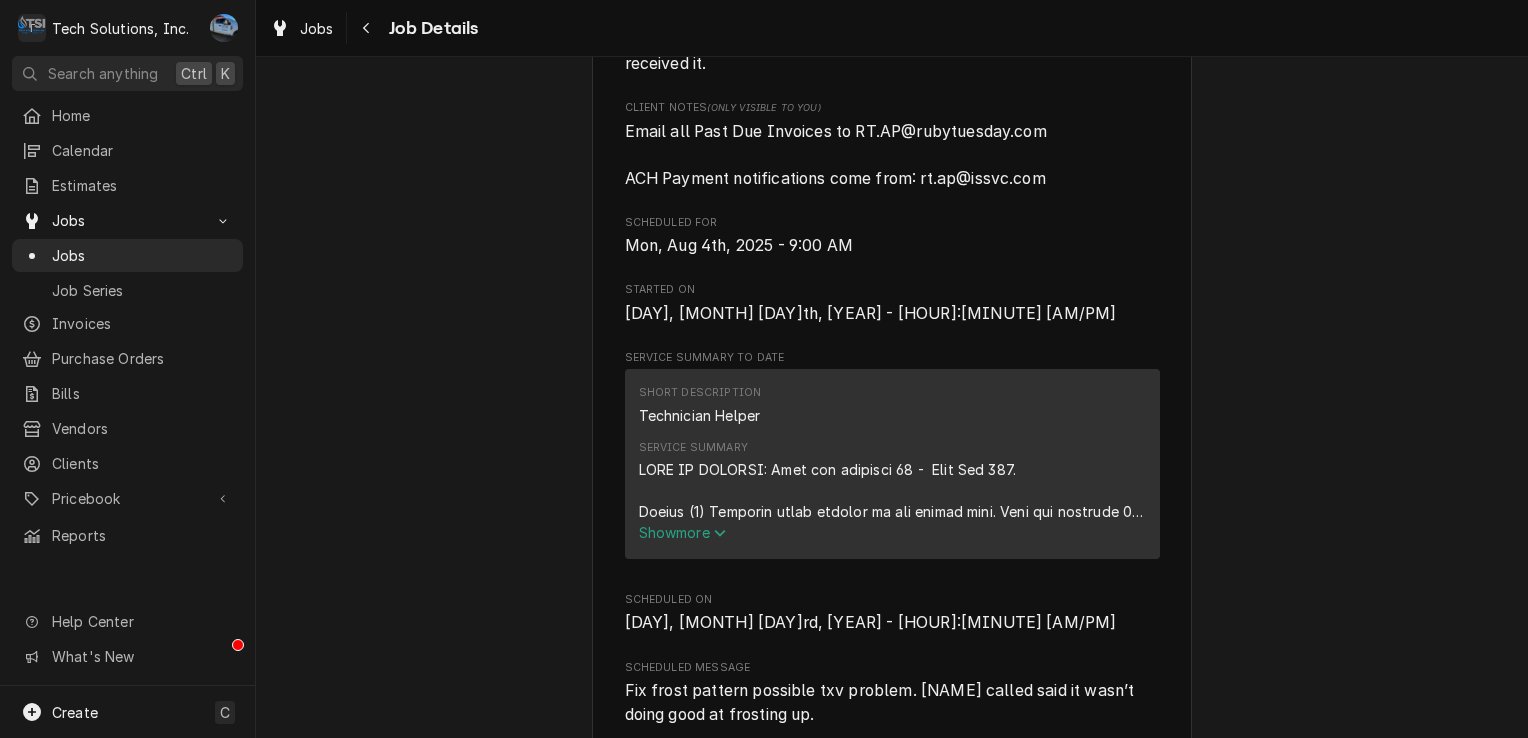 click on "Show  more" at bounding box center [683, 532] 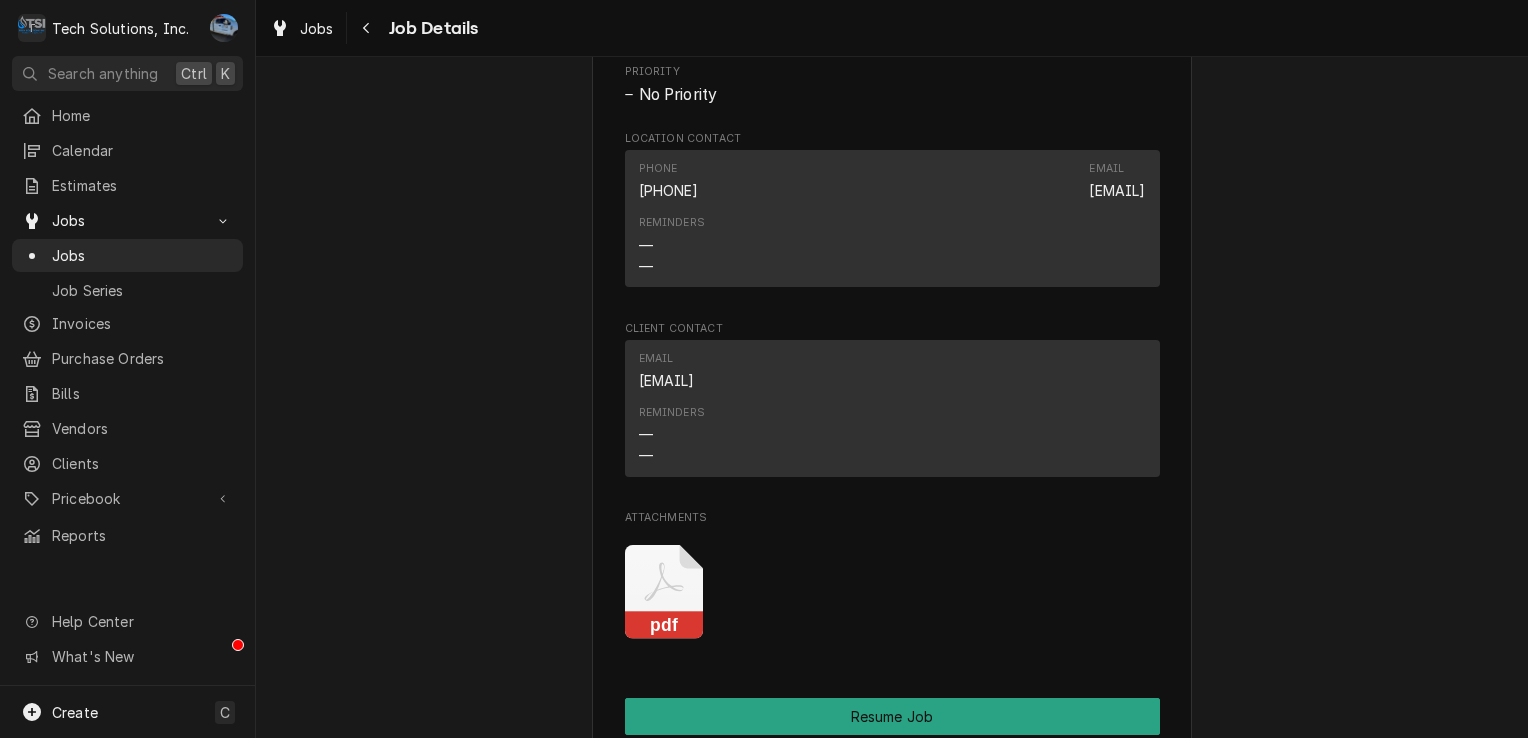 scroll, scrollTop: 2711, scrollLeft: 0, axis: vertical 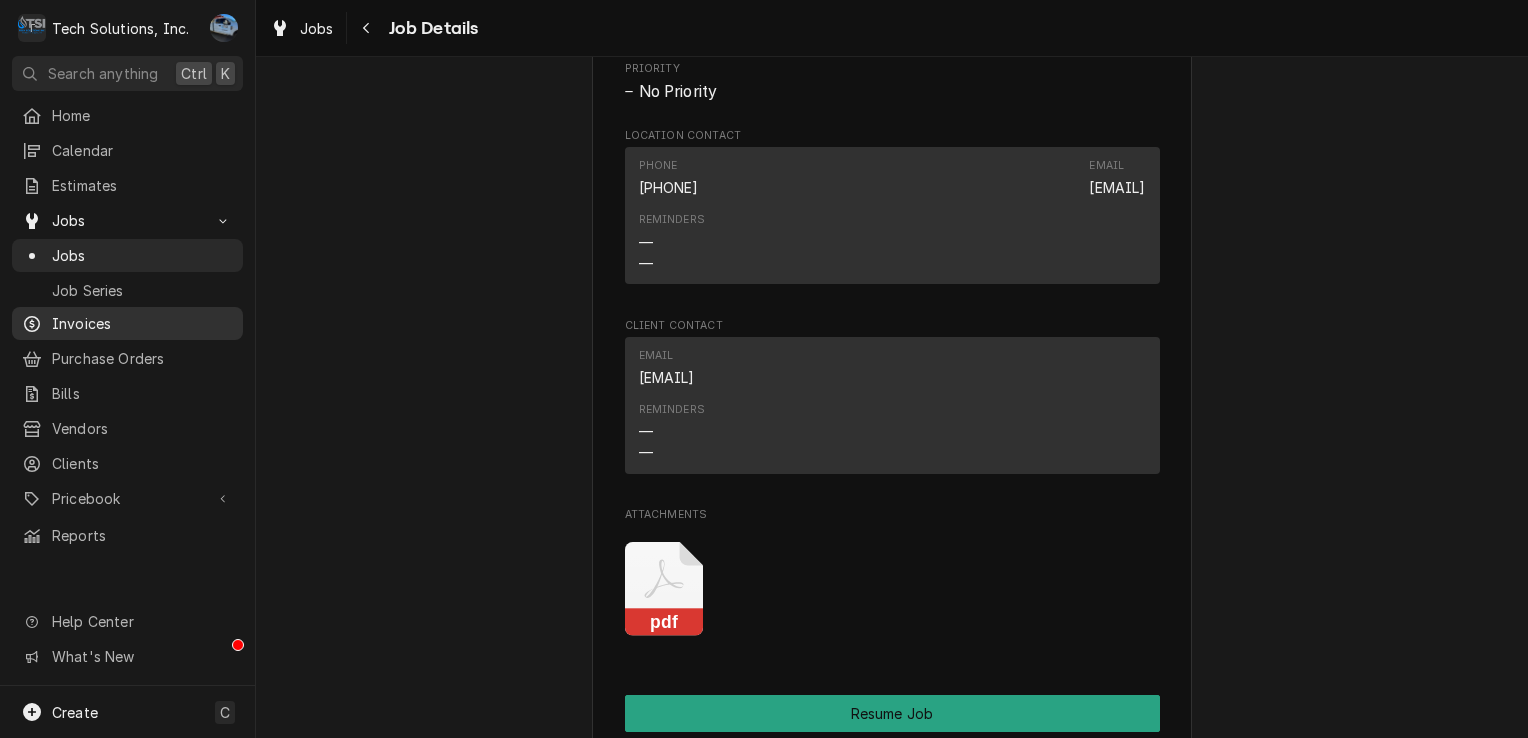 click on "Invoices" at bounding box center (127, 323) 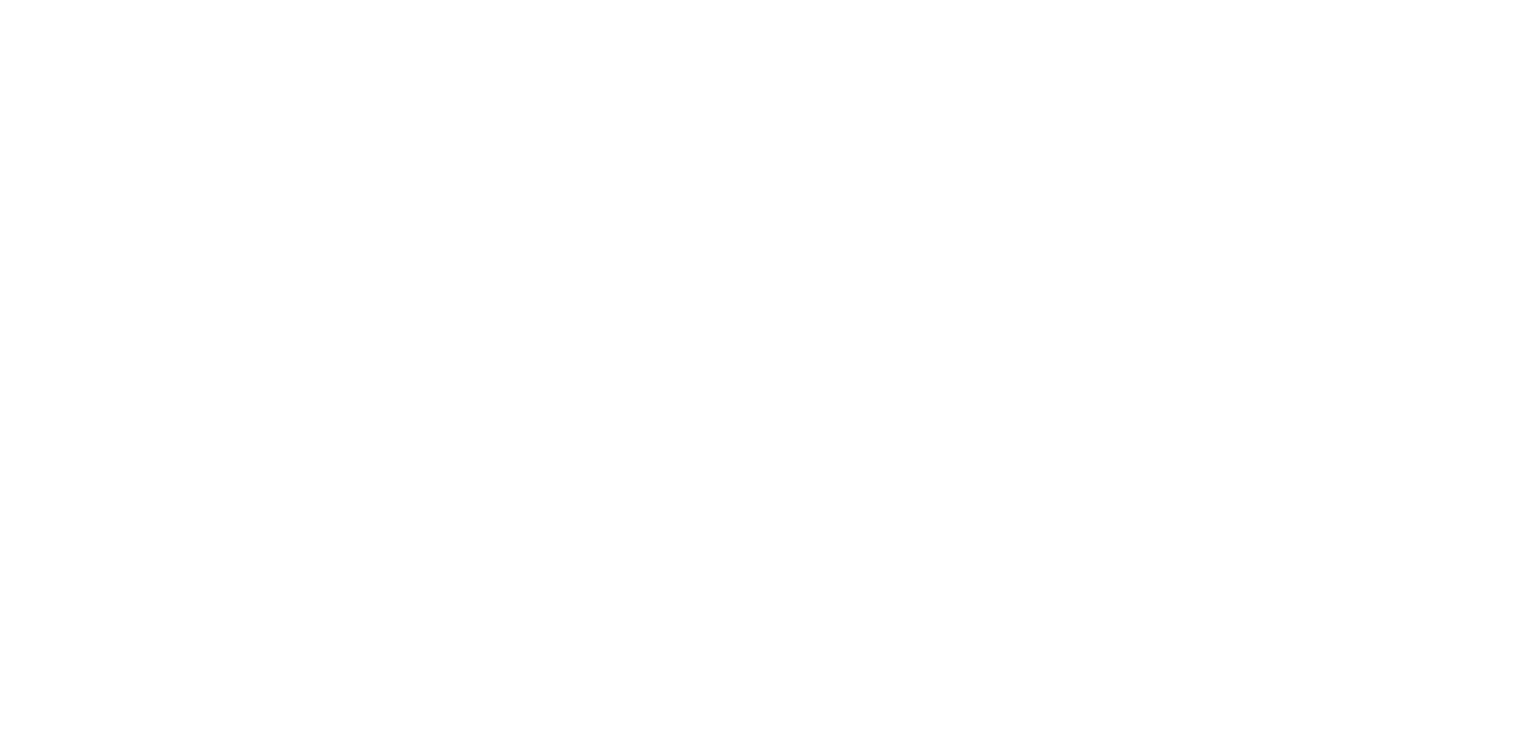 scroll, scrollTop: 0, scrollLeft: 0, axis: both 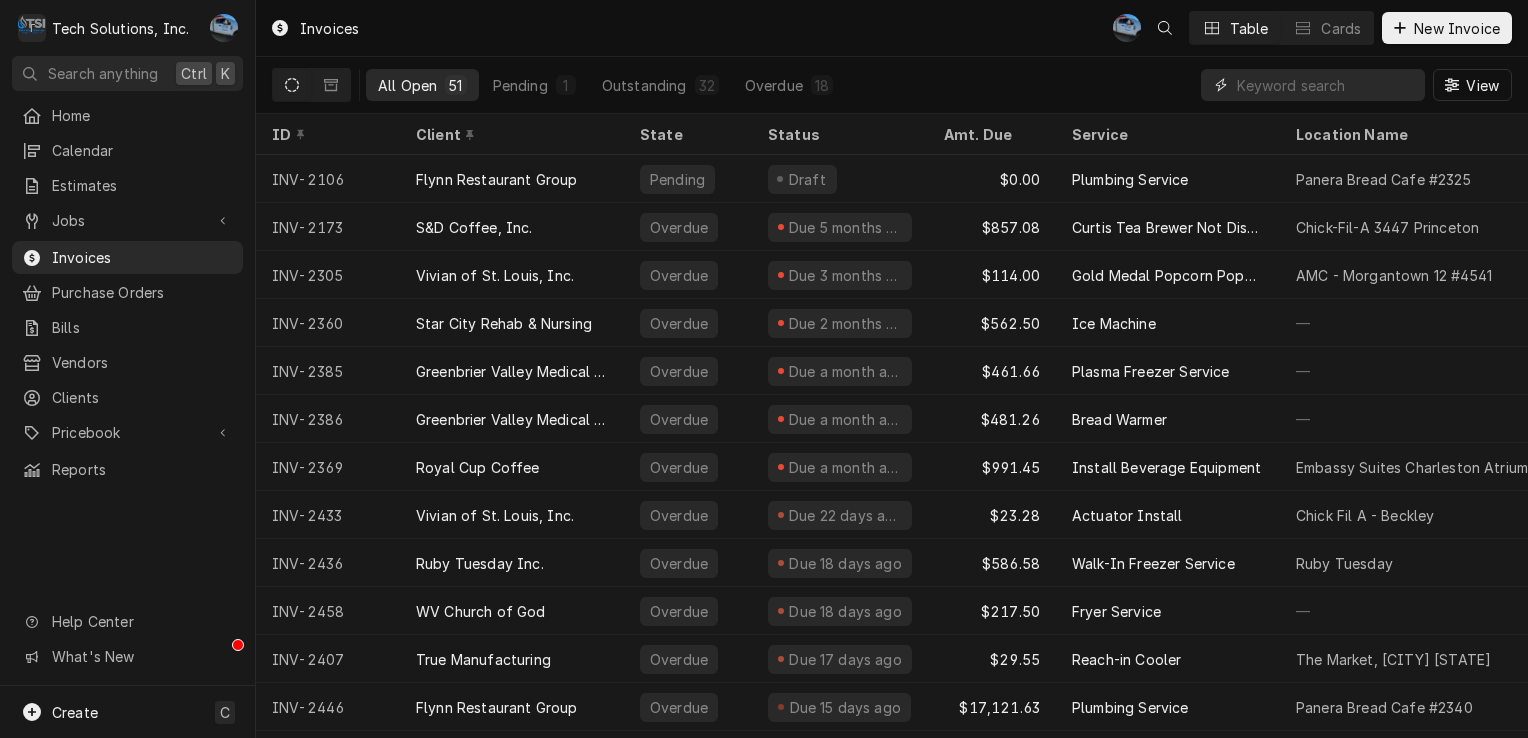 click at bounding box center (1326, 85) 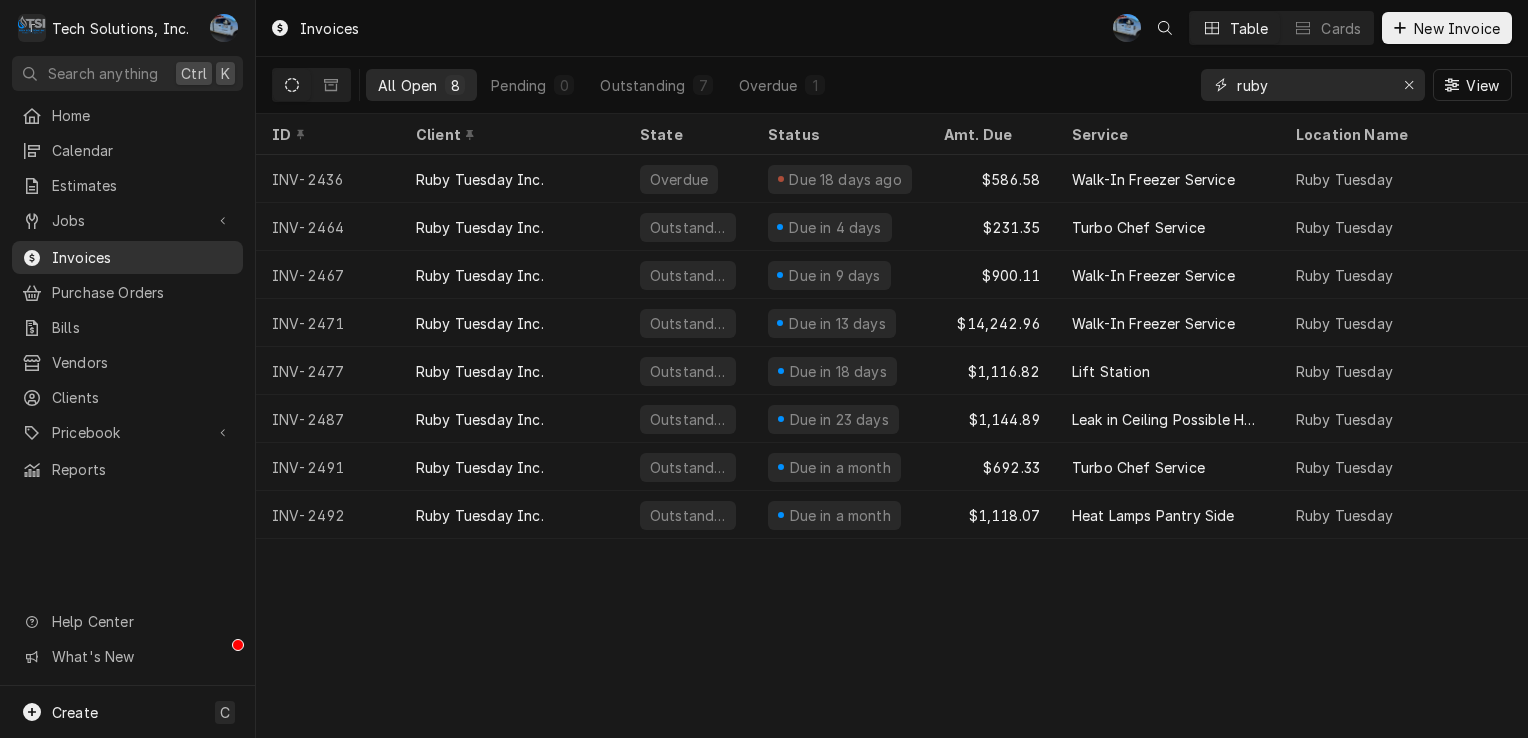 type on "ruby" 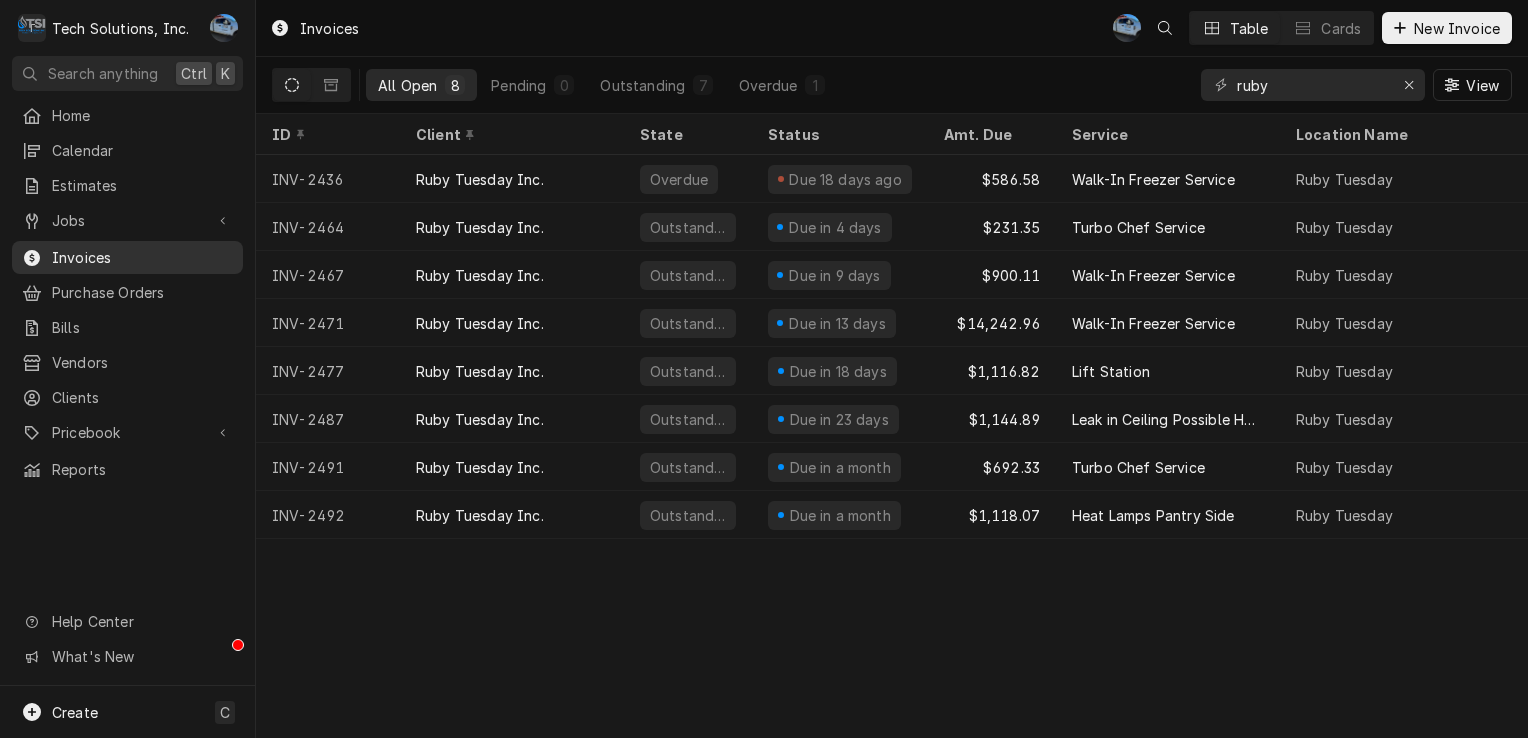 click on "Invoices" at bounding box center [142, 257] 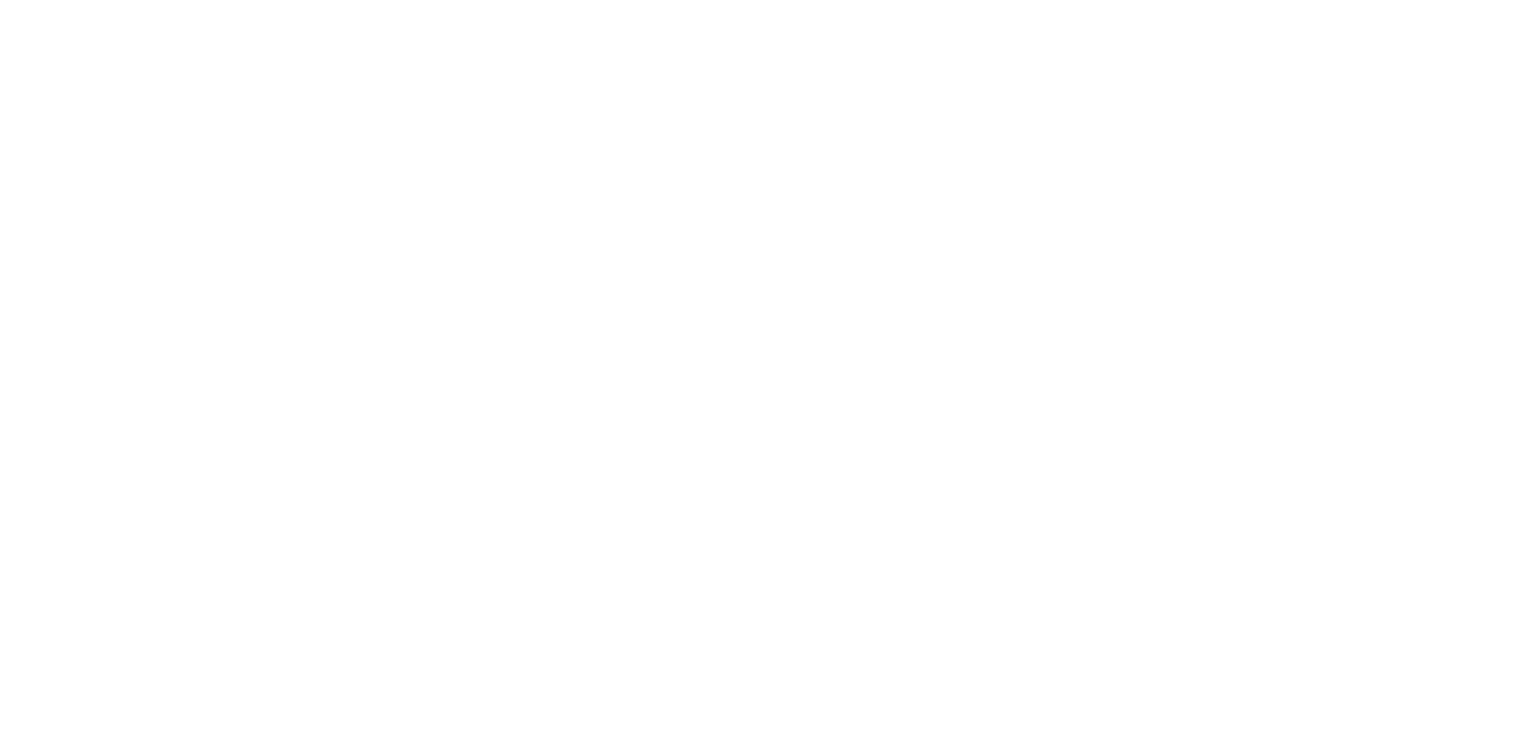 scroll, scrollTop: 0, scrollLeft: 0, axis: both 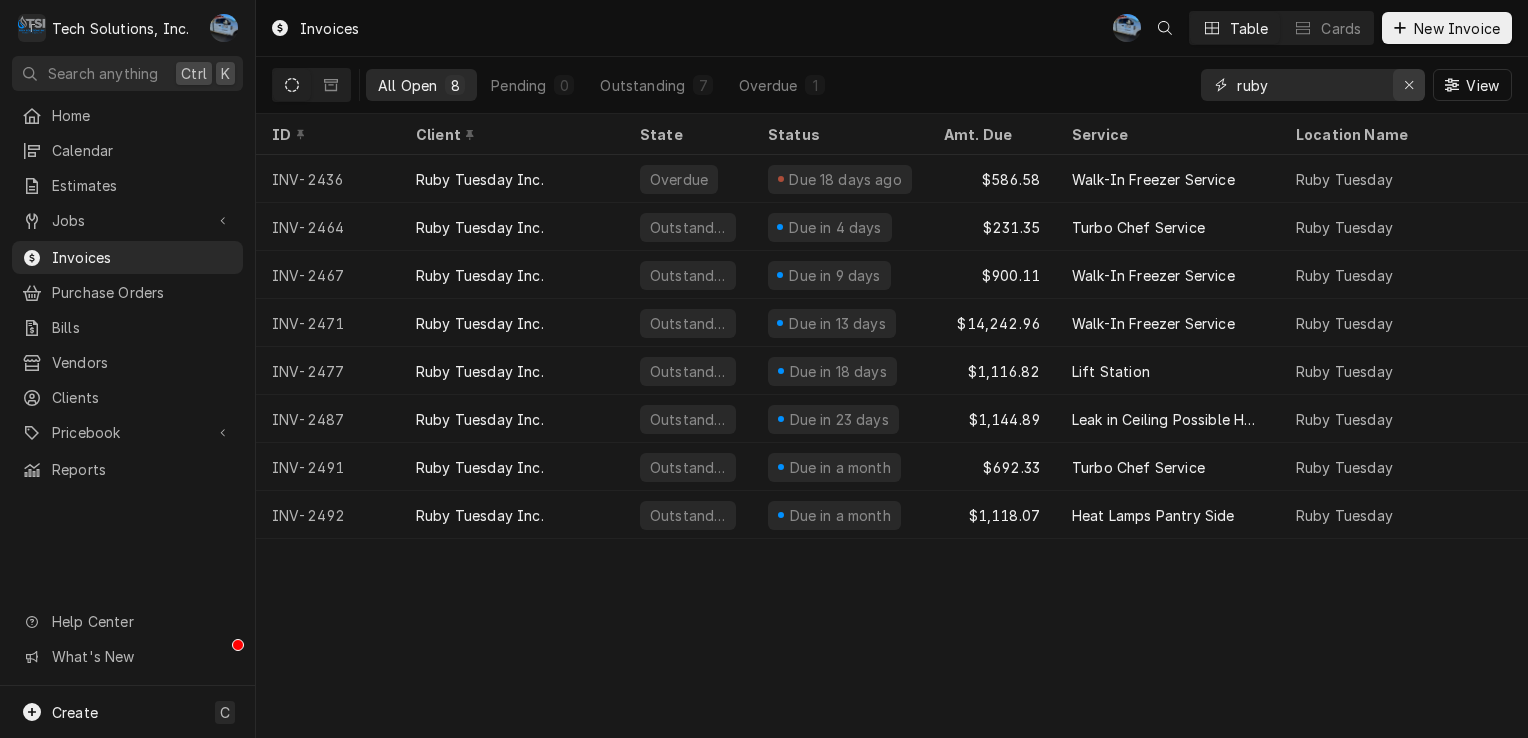 click 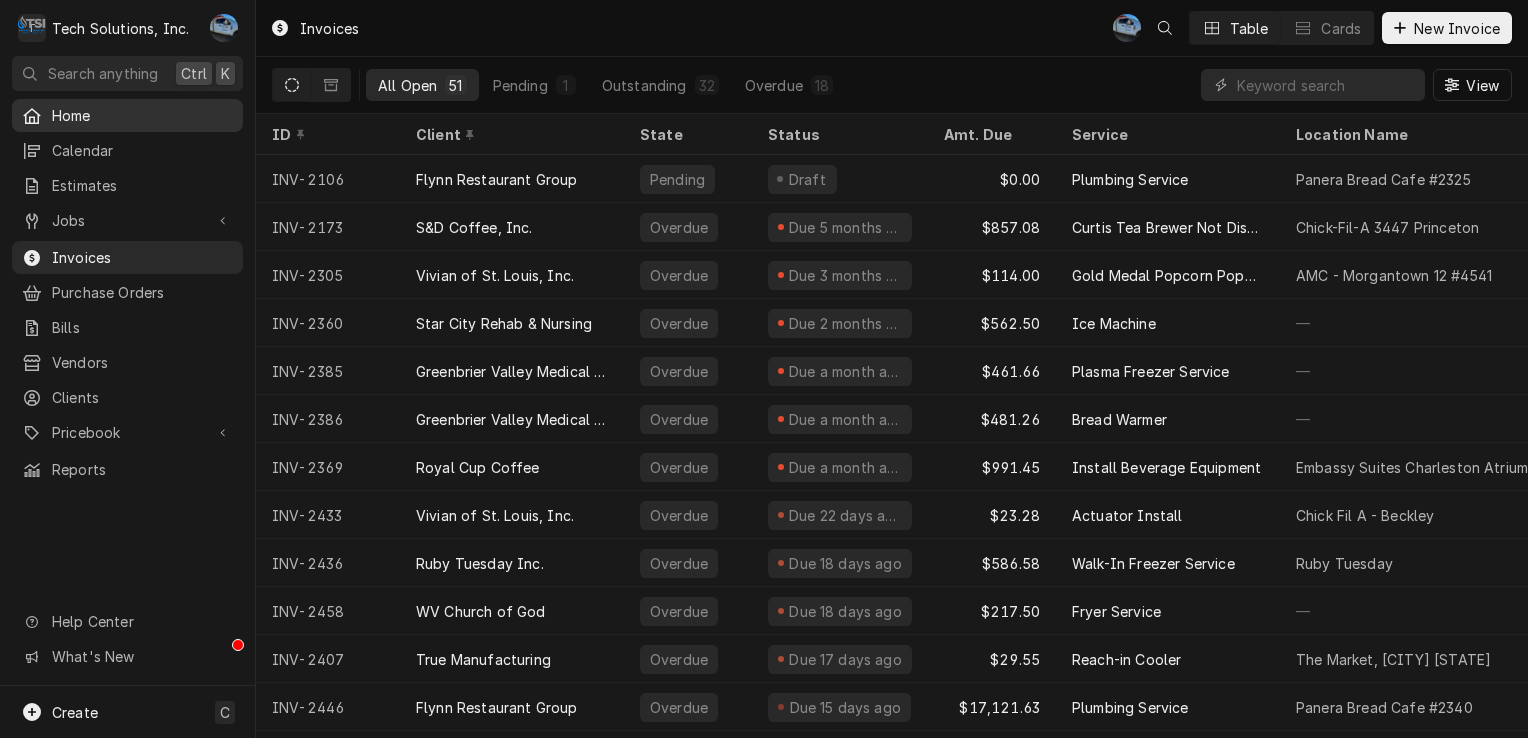 click on "Home" at bounding box center [142, 115] 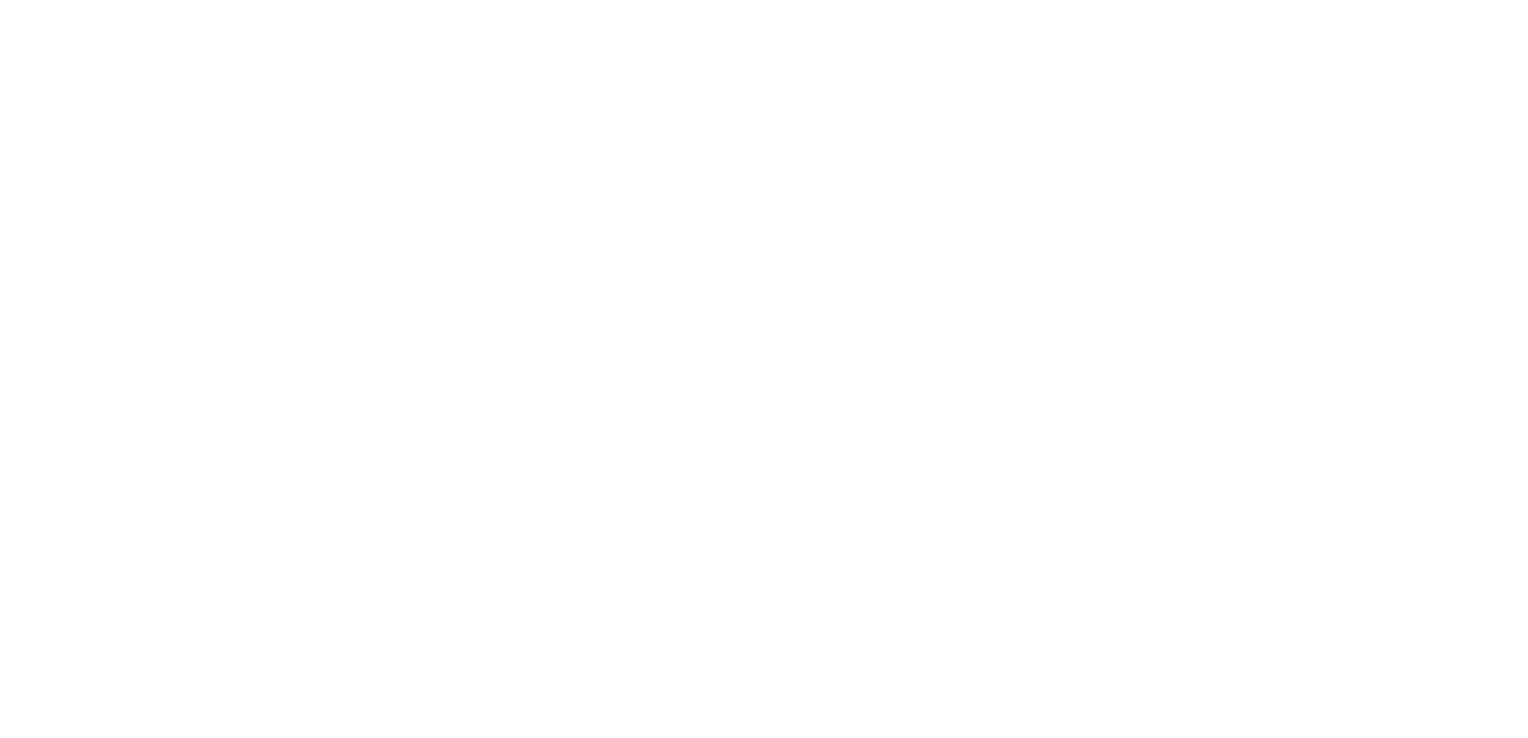 scroll, scrollTop: 0, scrollLeft: 0, axis: both 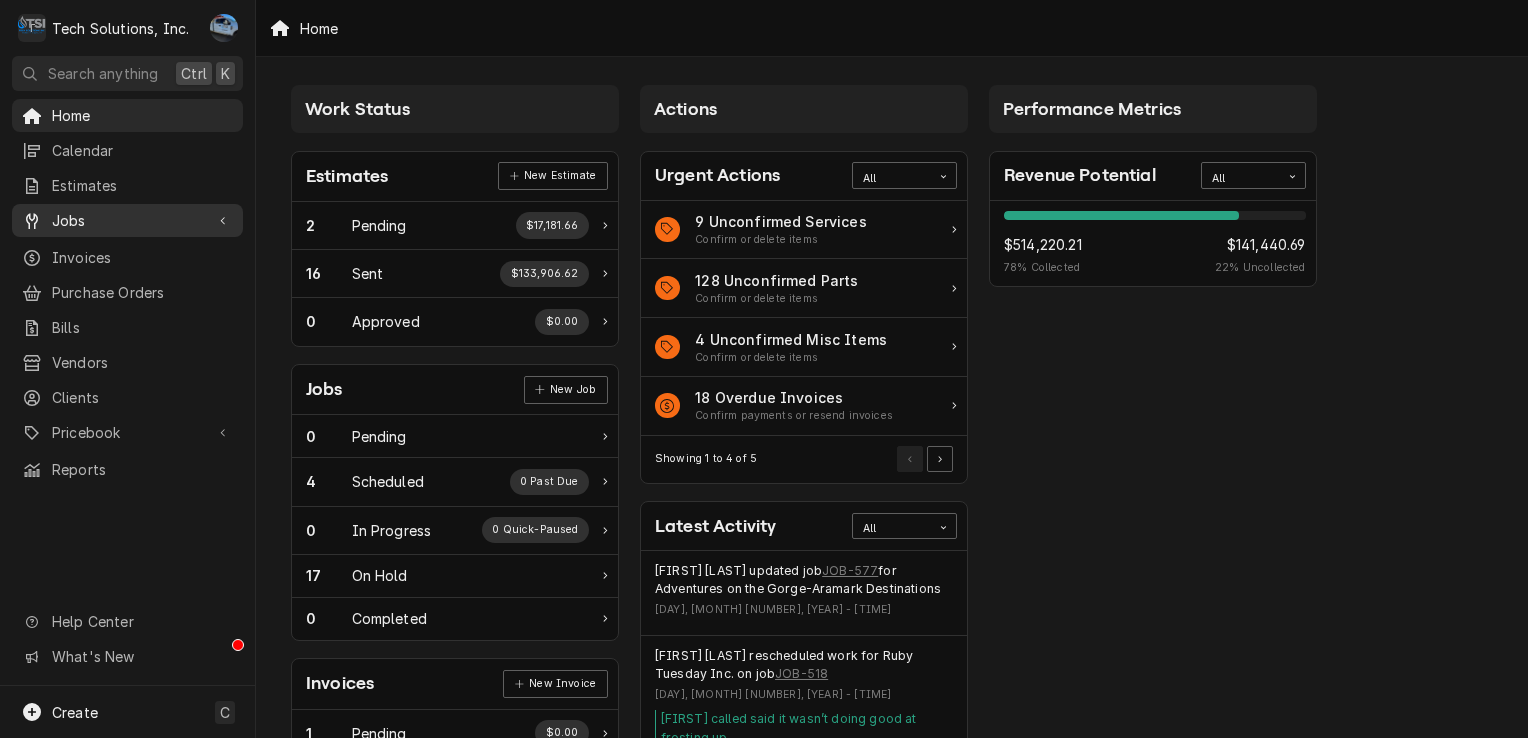 click on "Jobs" at bounding box center (127, 220) 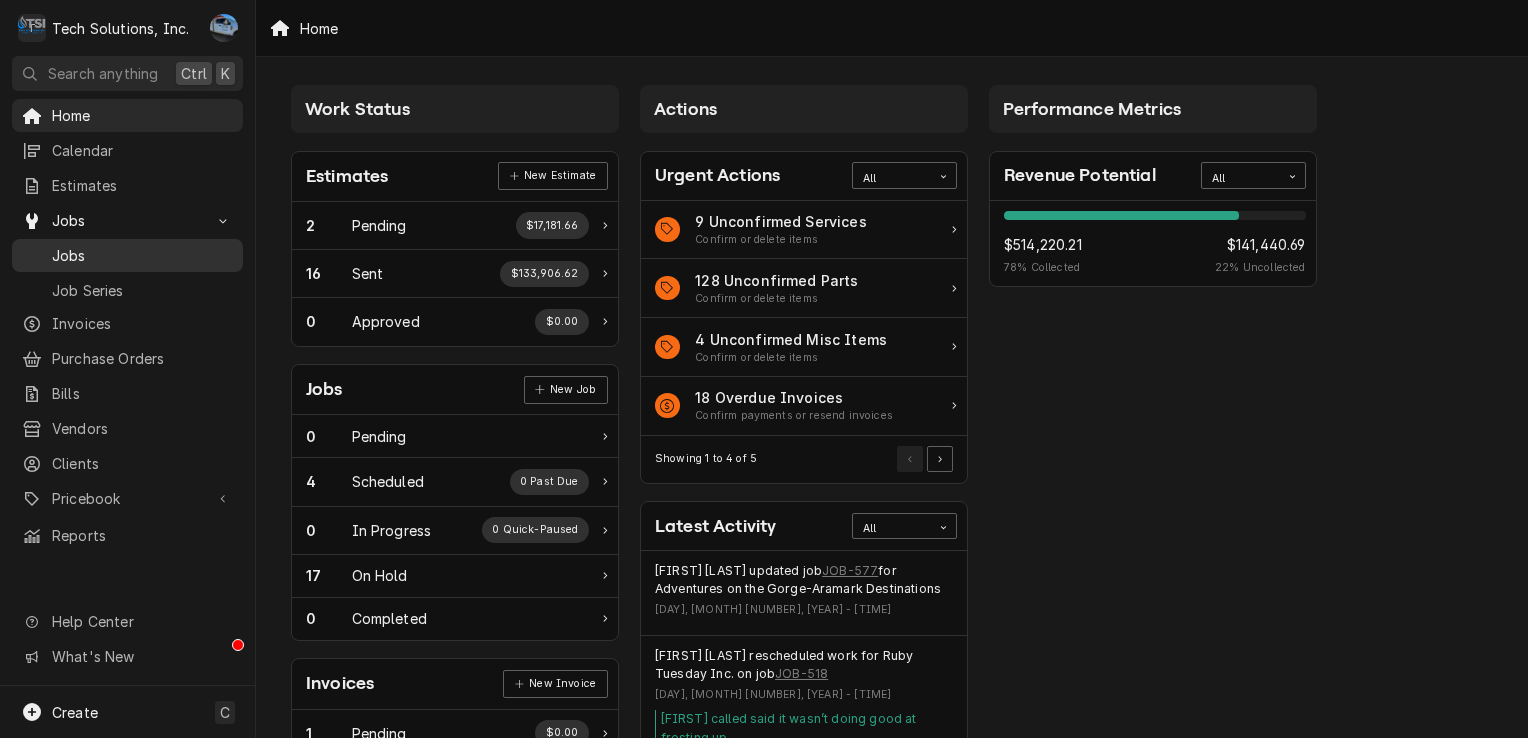 click on "Jobs" at bounding box center (142, 255) 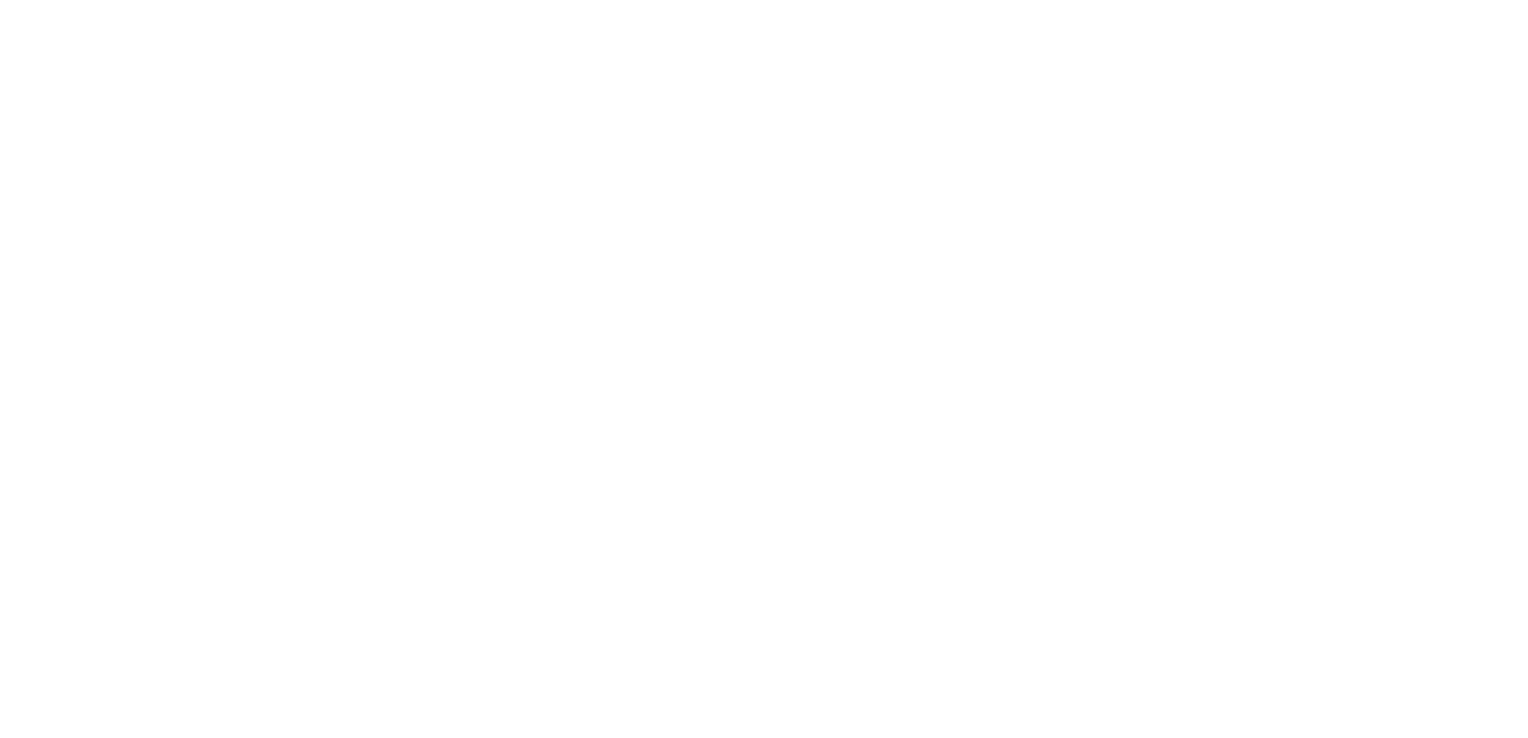 scroll, scrollTop: 0, scrollLeft: 0, axis: both 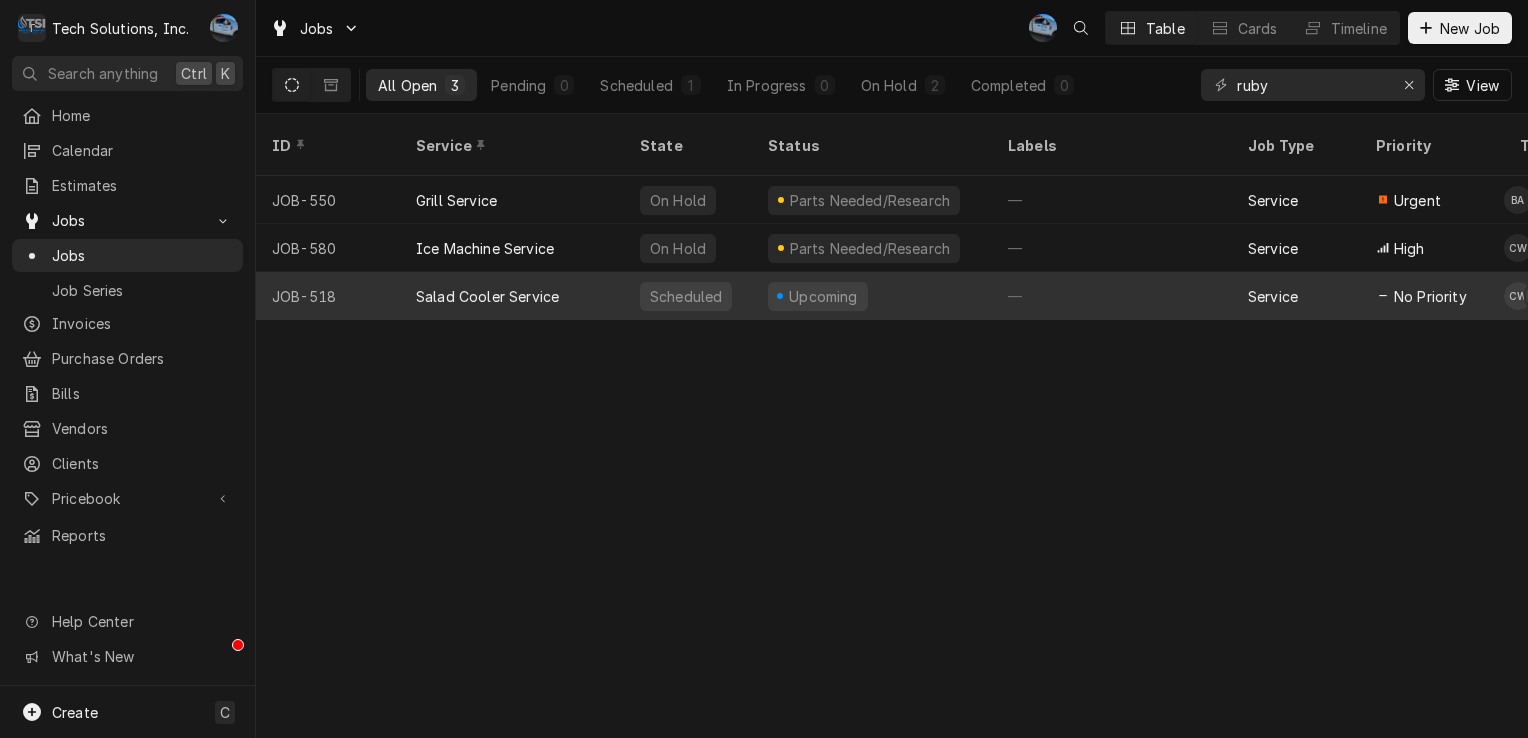 click on "Salad Cooler Service" at bounding box center [487, 296] 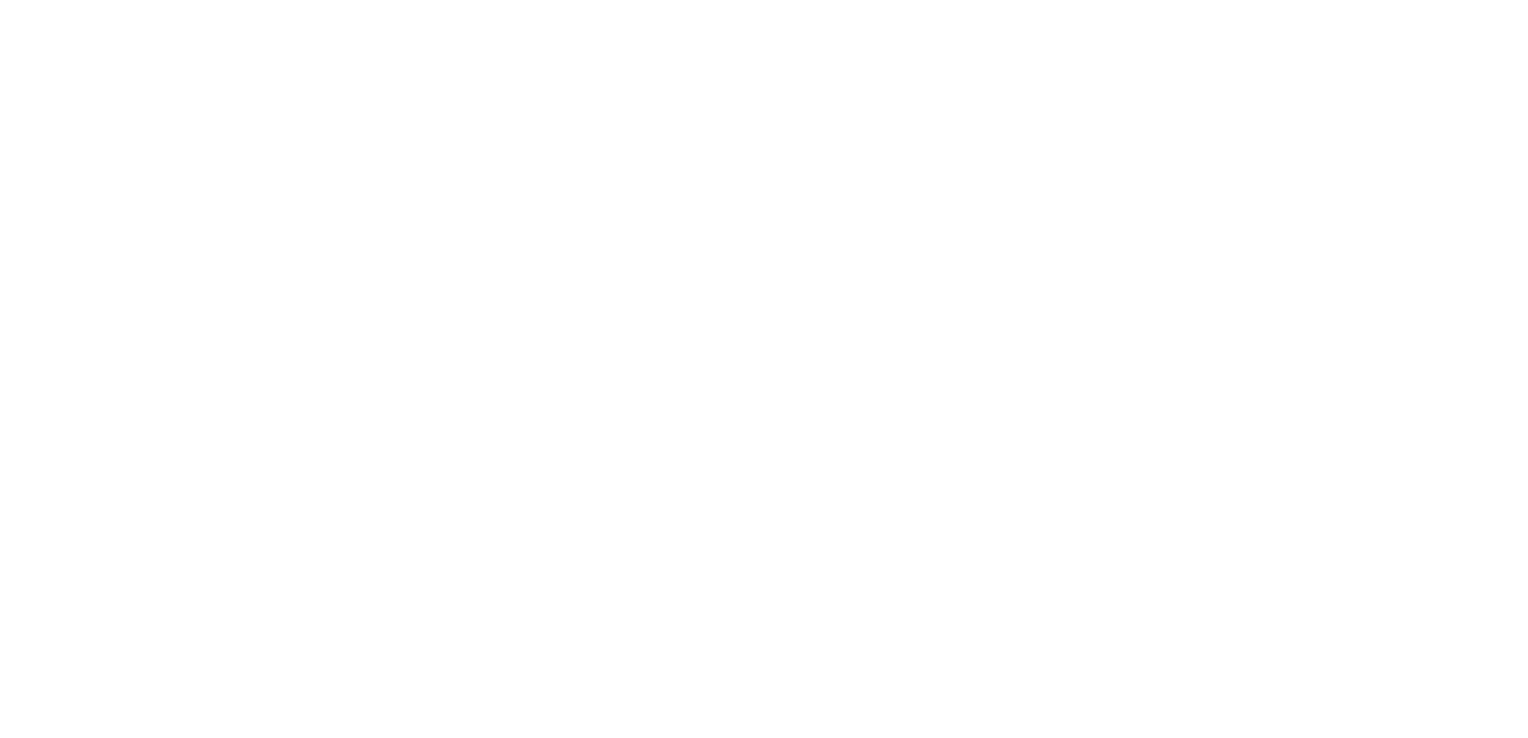 scroll, scrollTop: 0, scrollLeft: 0, axis: both 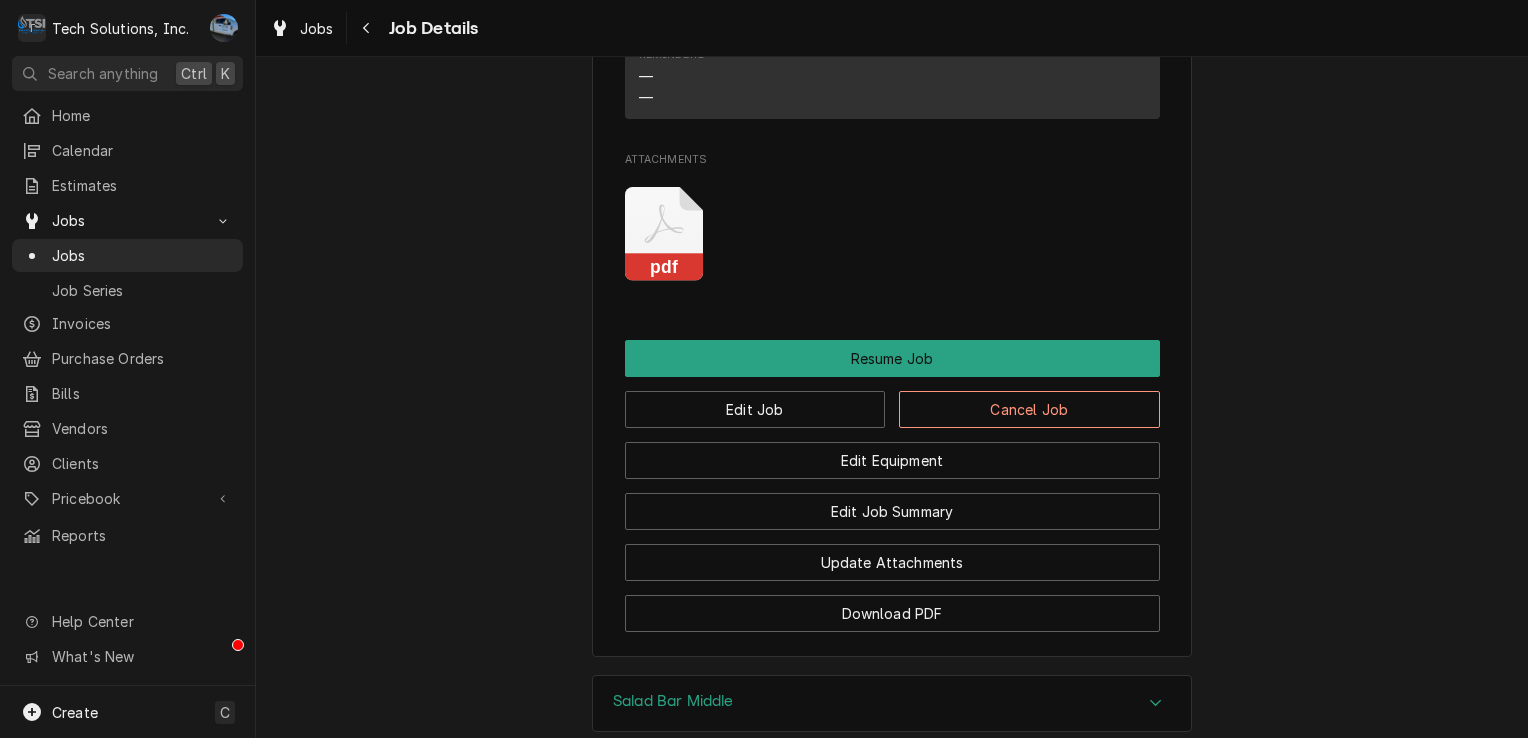 click 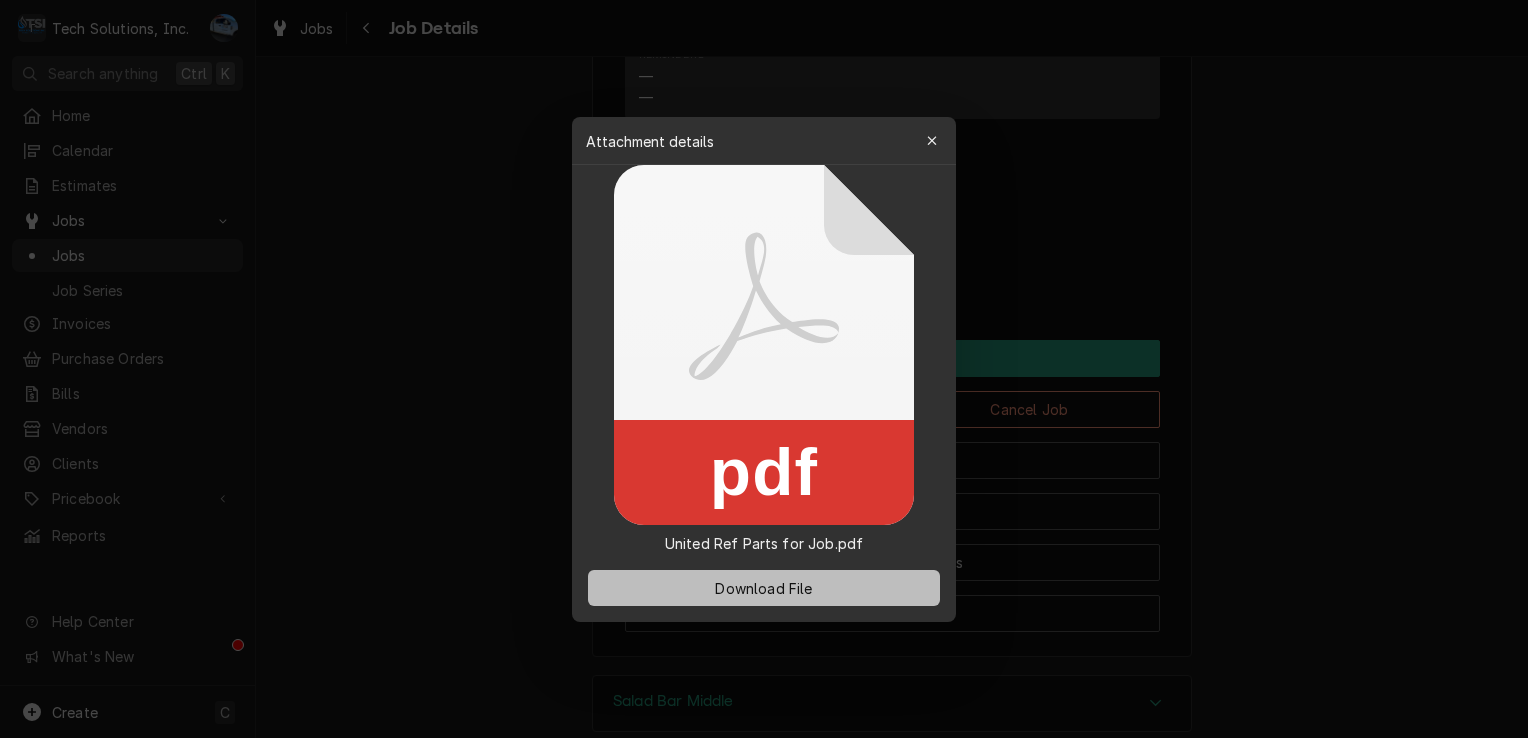 click on "Download File" at bounding box center (764, 588) 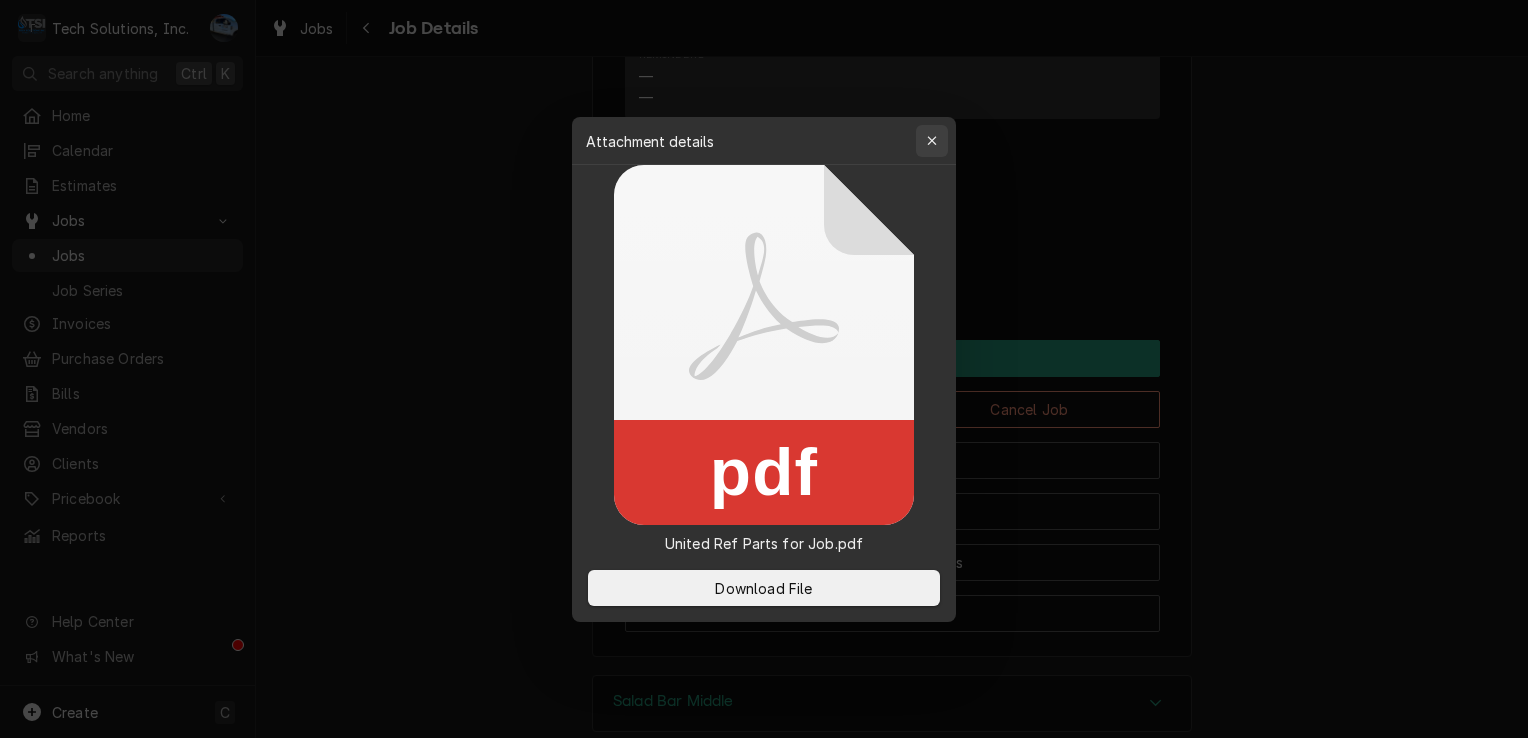 click at bounding box center [932, 141] 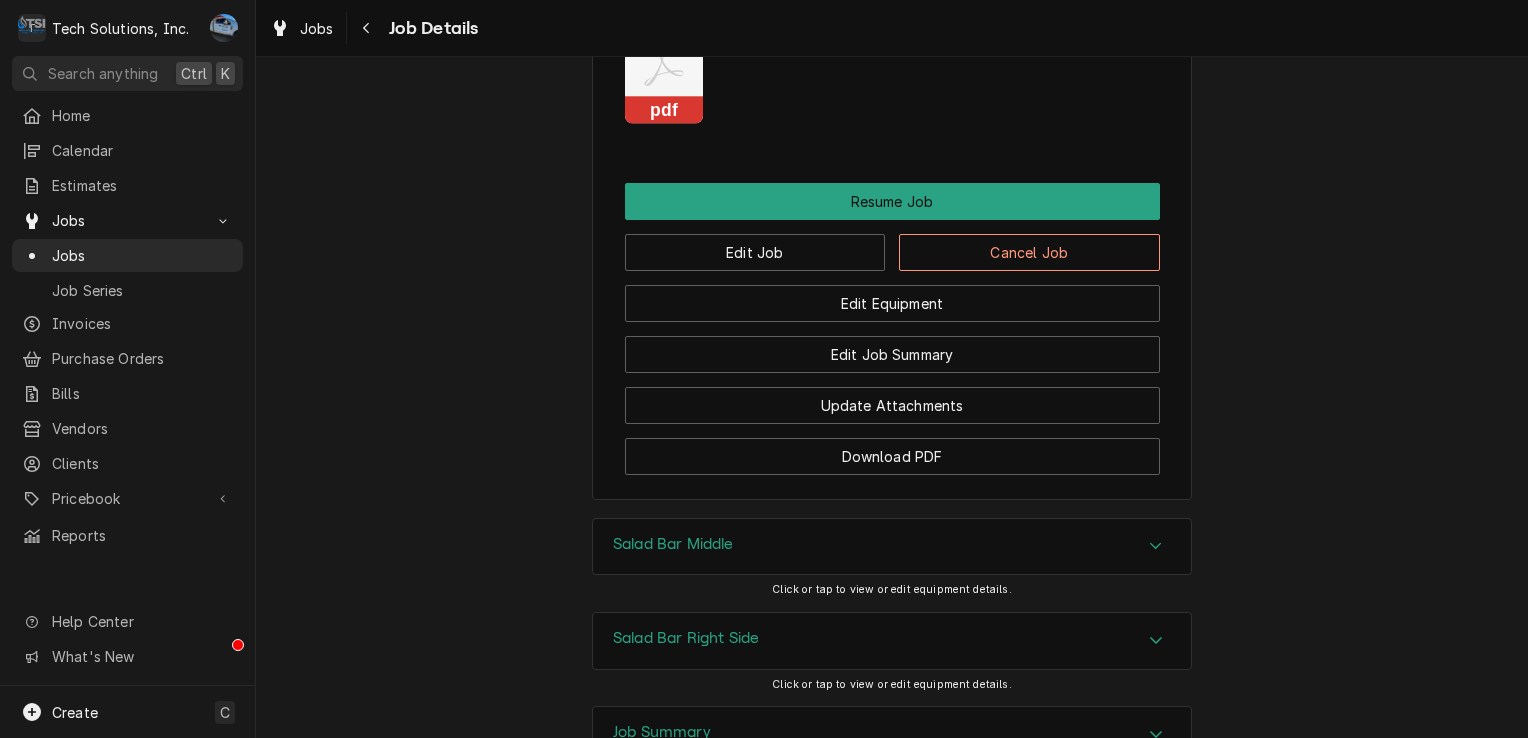 scroll, scrollTop: 2500, scrollLeft: 0, axis: vertical 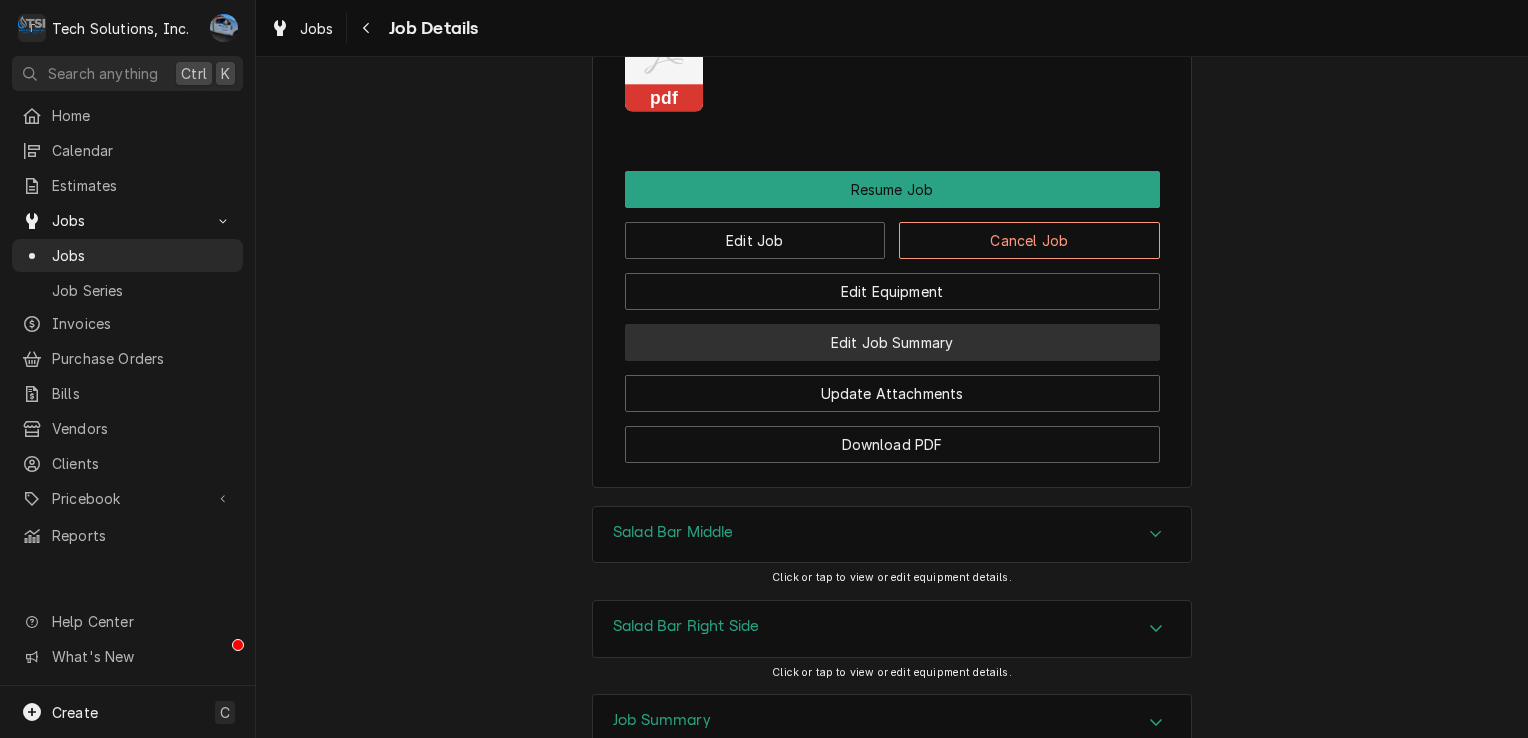 click on "Edit Job Summary" at bounding box center [892, 342] 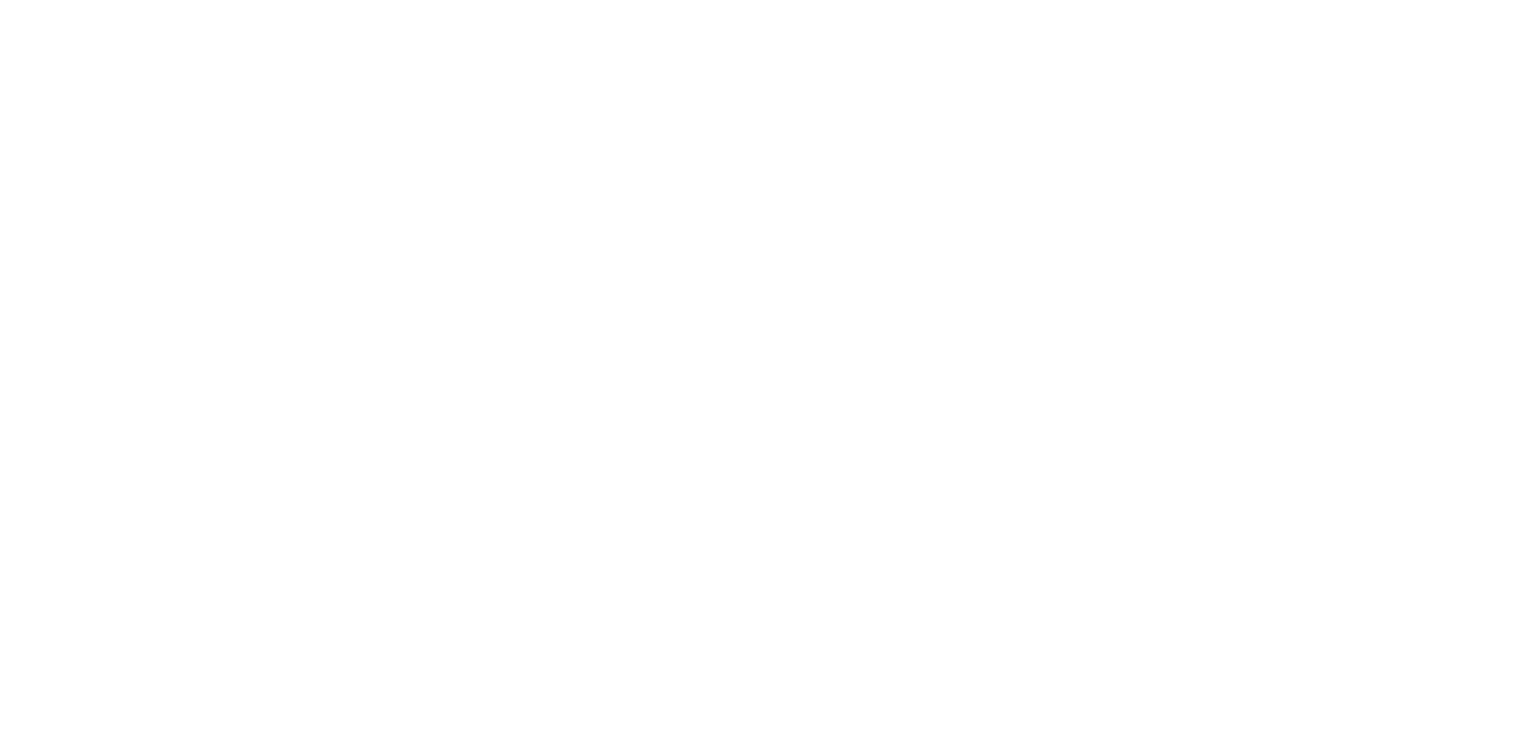 scroll, scrollTop: 0, scrollLeft: 0, axis: both 